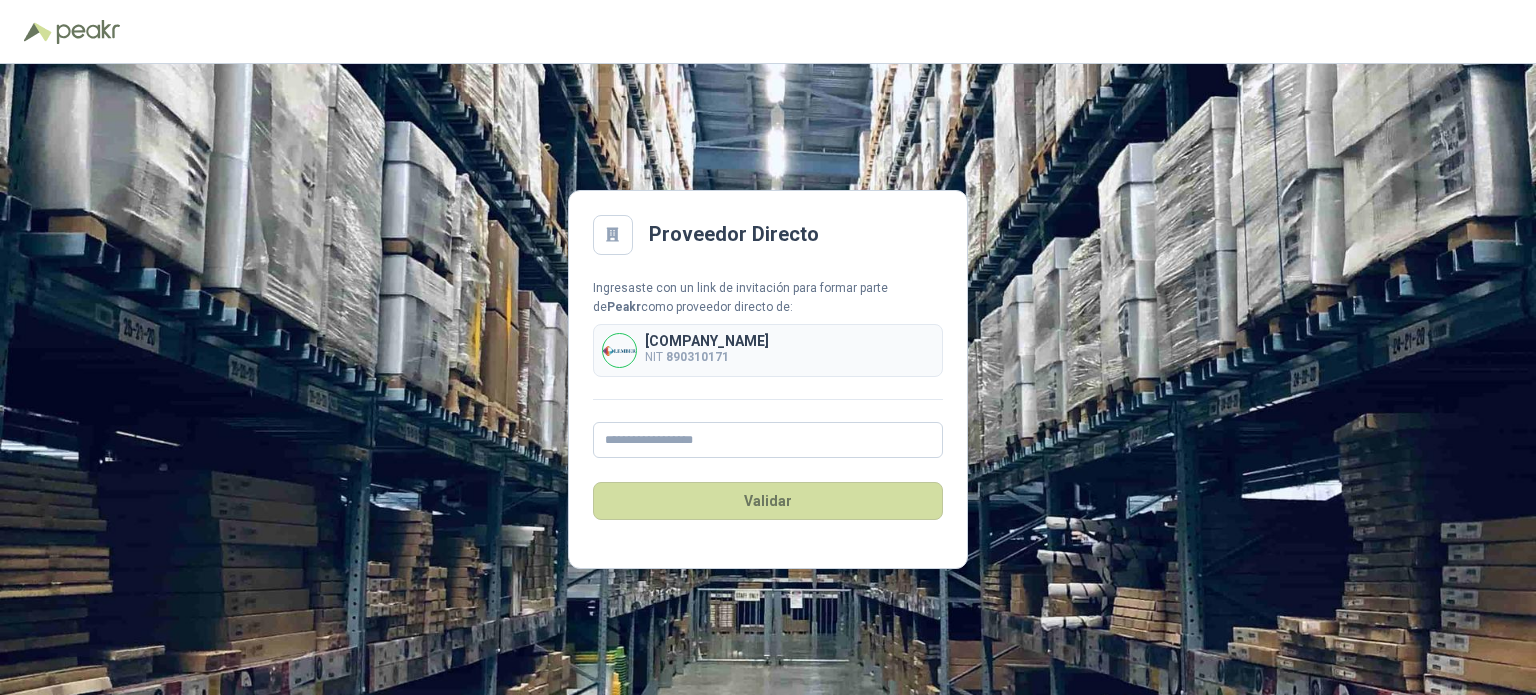 scroll, scrollTop: 0, scrollLeft: 0, axis: both 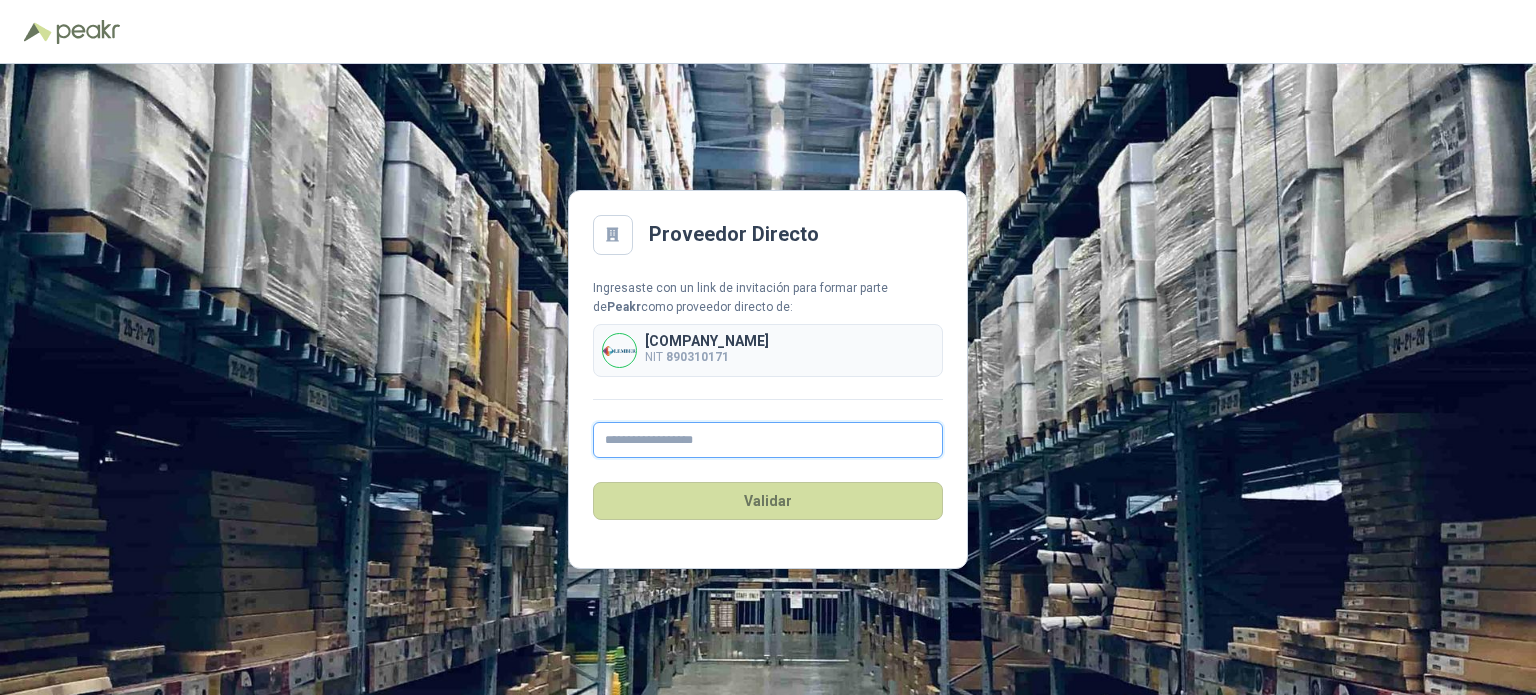 drag, startPoint x: 672, startPoint y: 451, endPoint x: 693, endPoint y: 439, distance: 24.186773 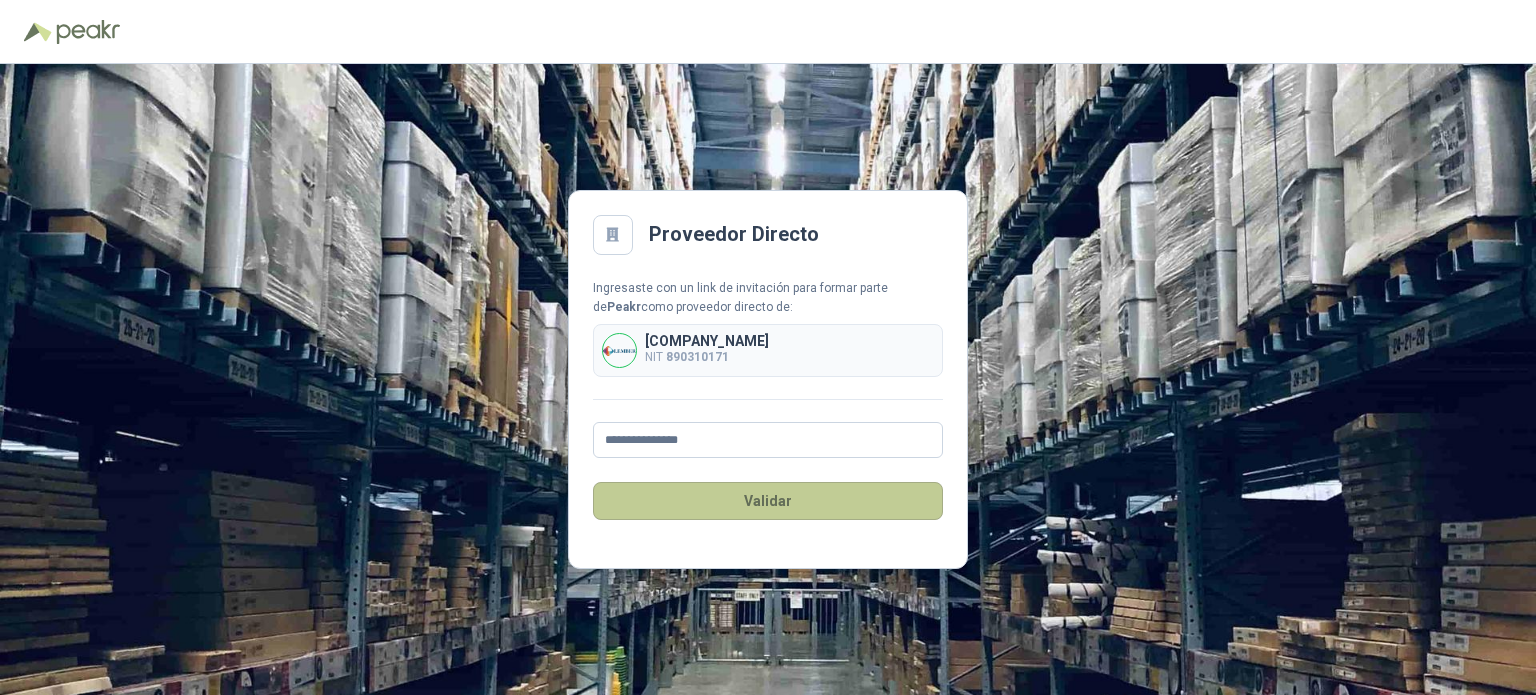 click on "Validar" at bounding box center (768, 501) 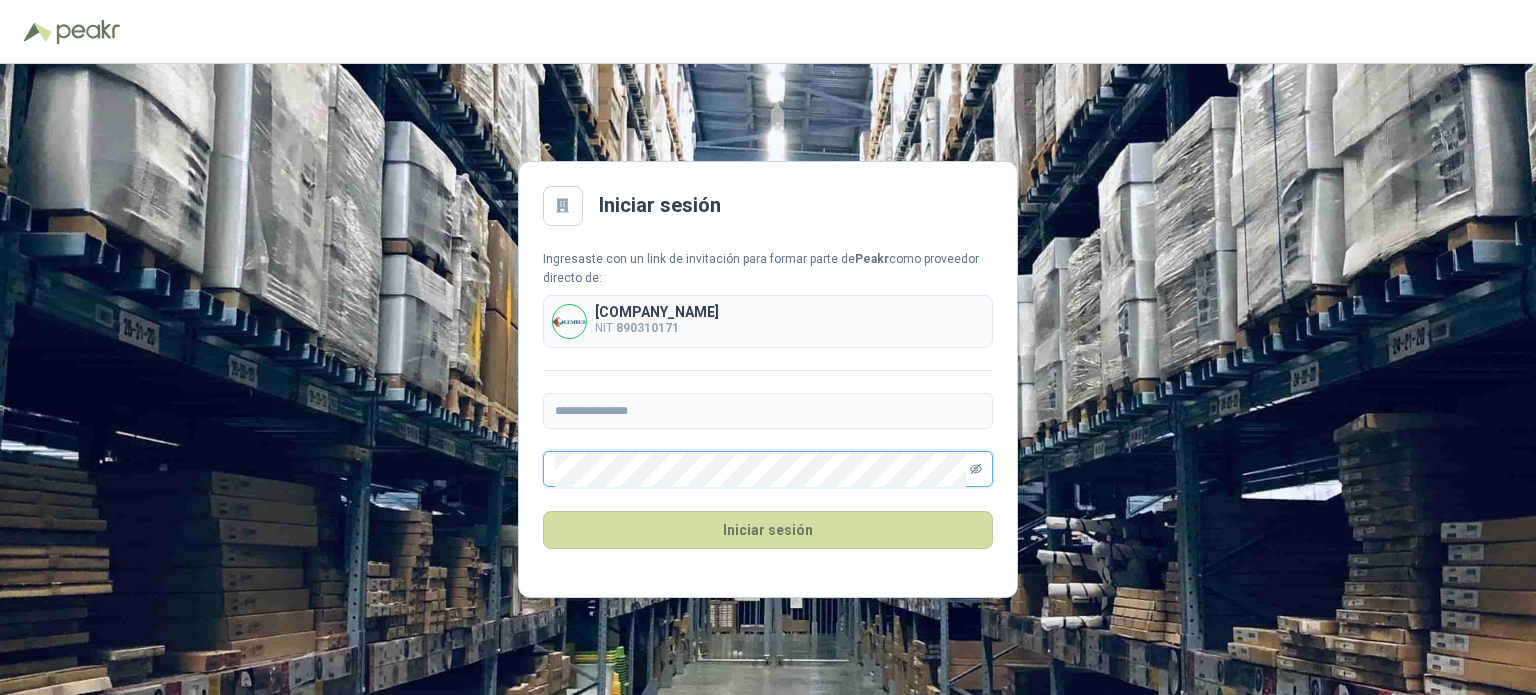 click at bounding box center (976, 469) 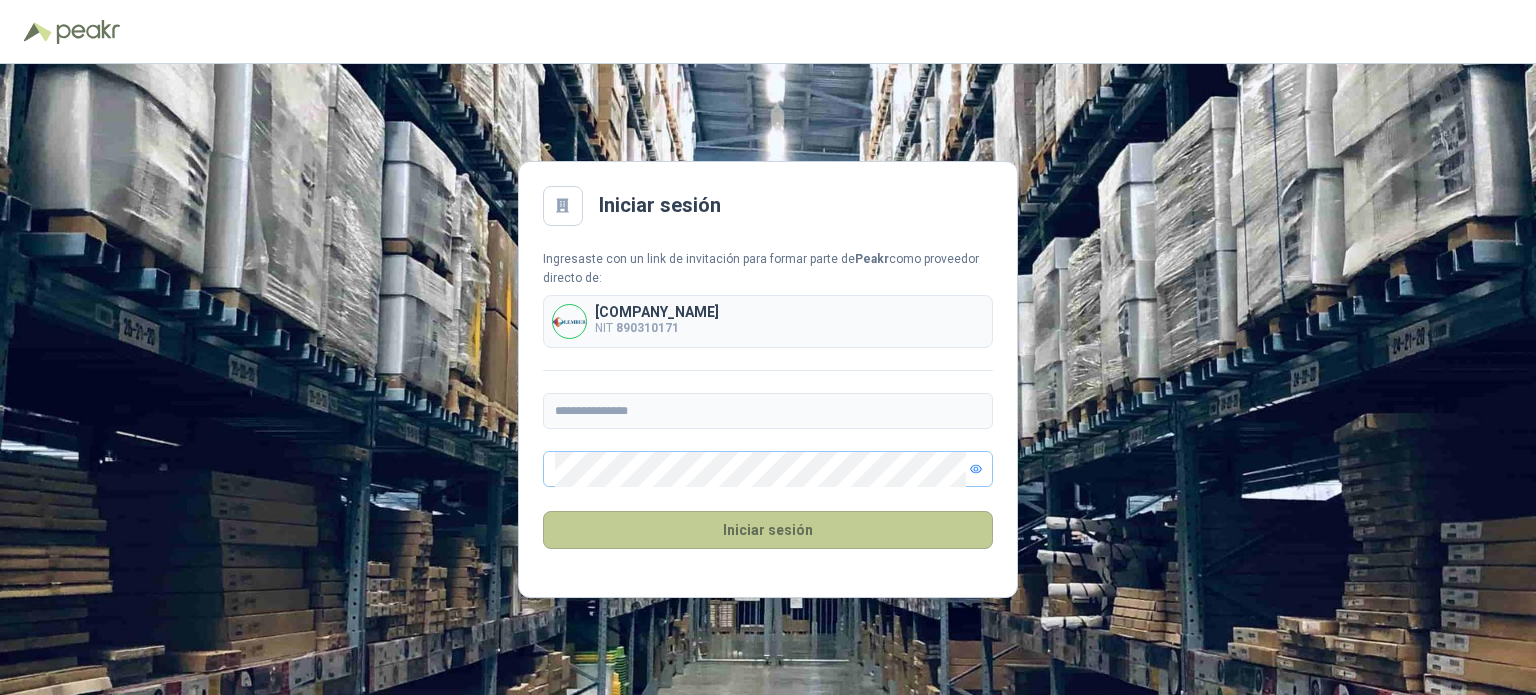 click on "Iniciar sesión" at bounding box center [768, 530] 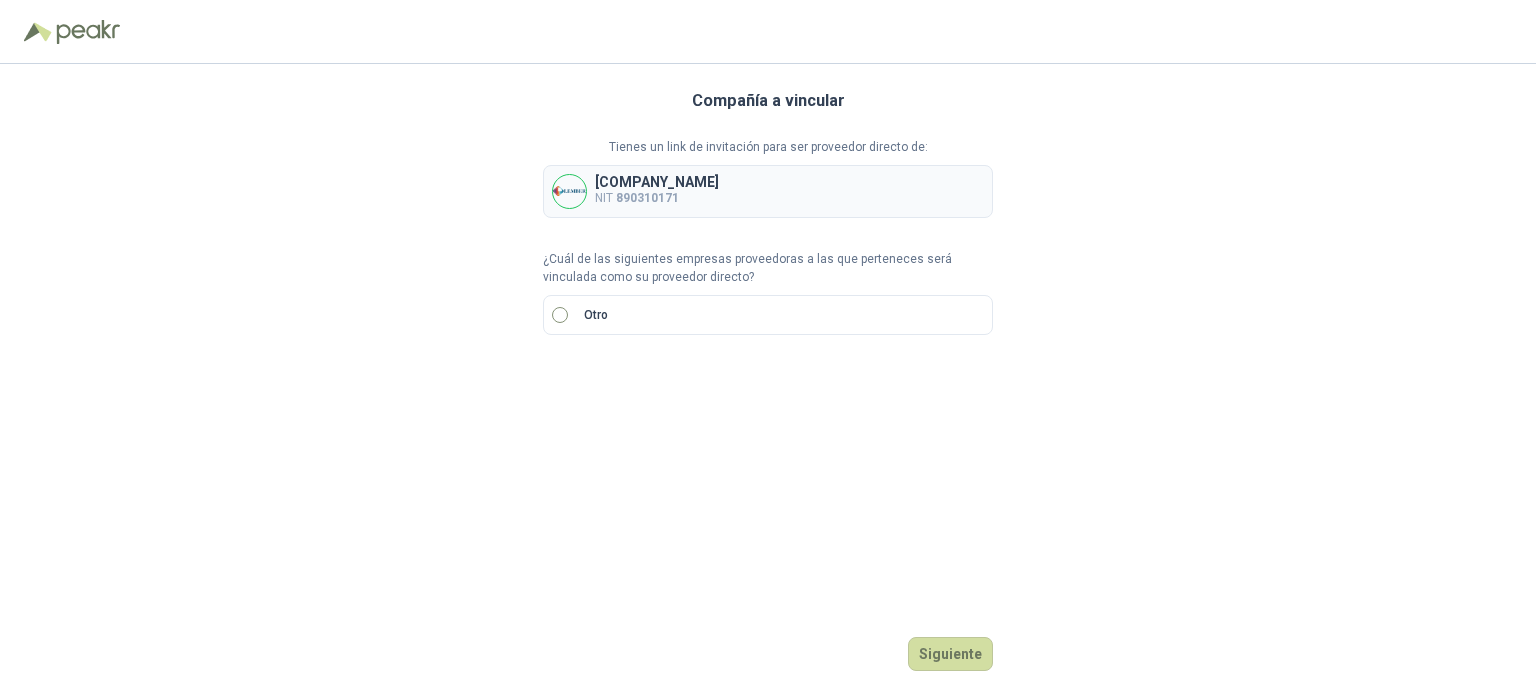 click on "Otro" at bounding box center [768, 315] 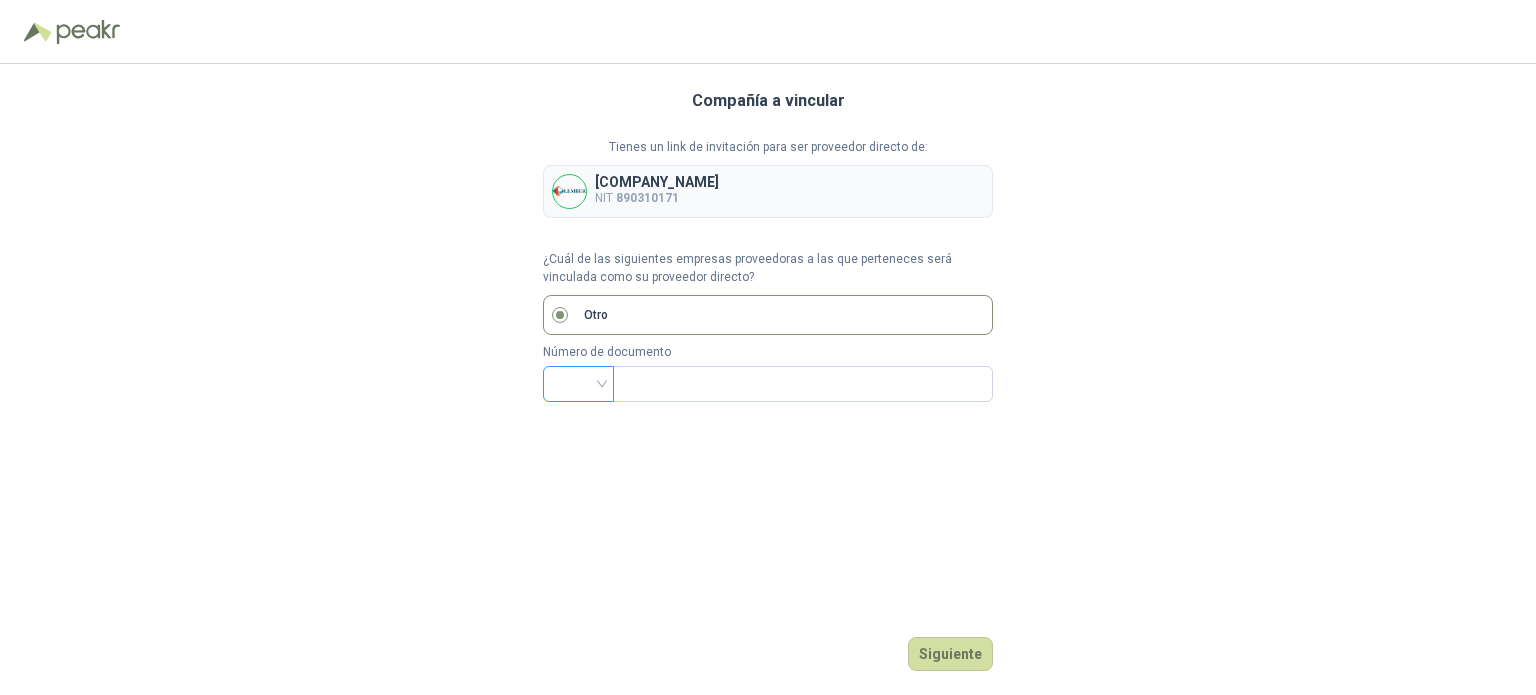 click at bounding box center (578, 382) 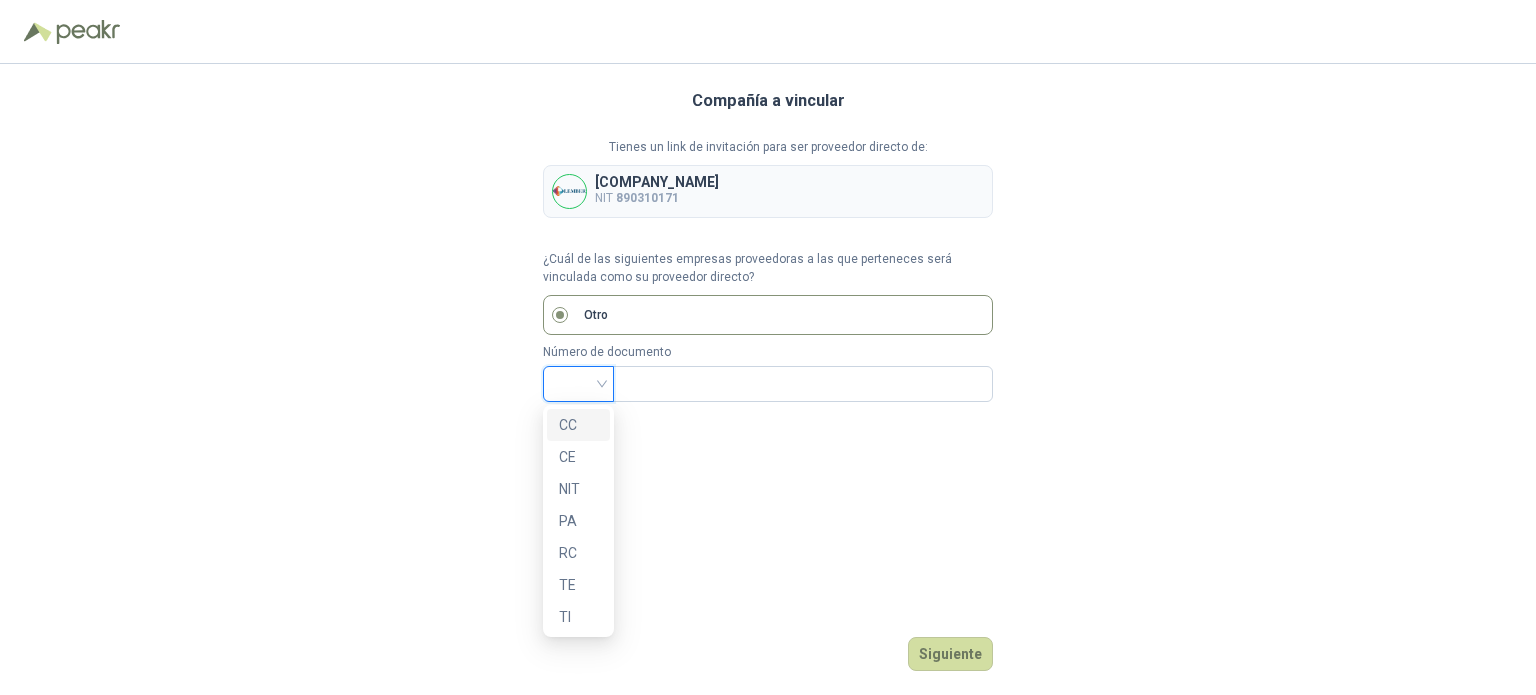 click on "CC" at bounding box center [578, 425] 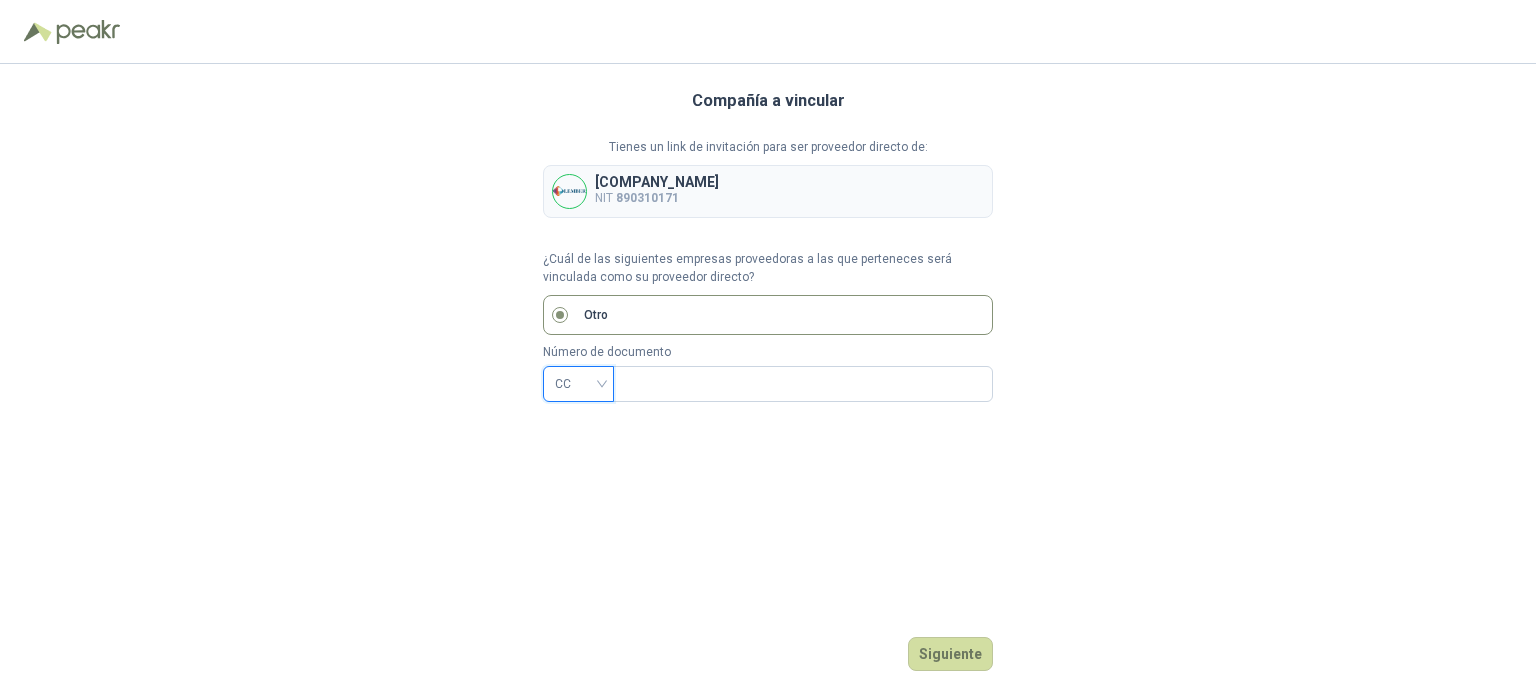 click on "CC" at bounding box center [578, 384] 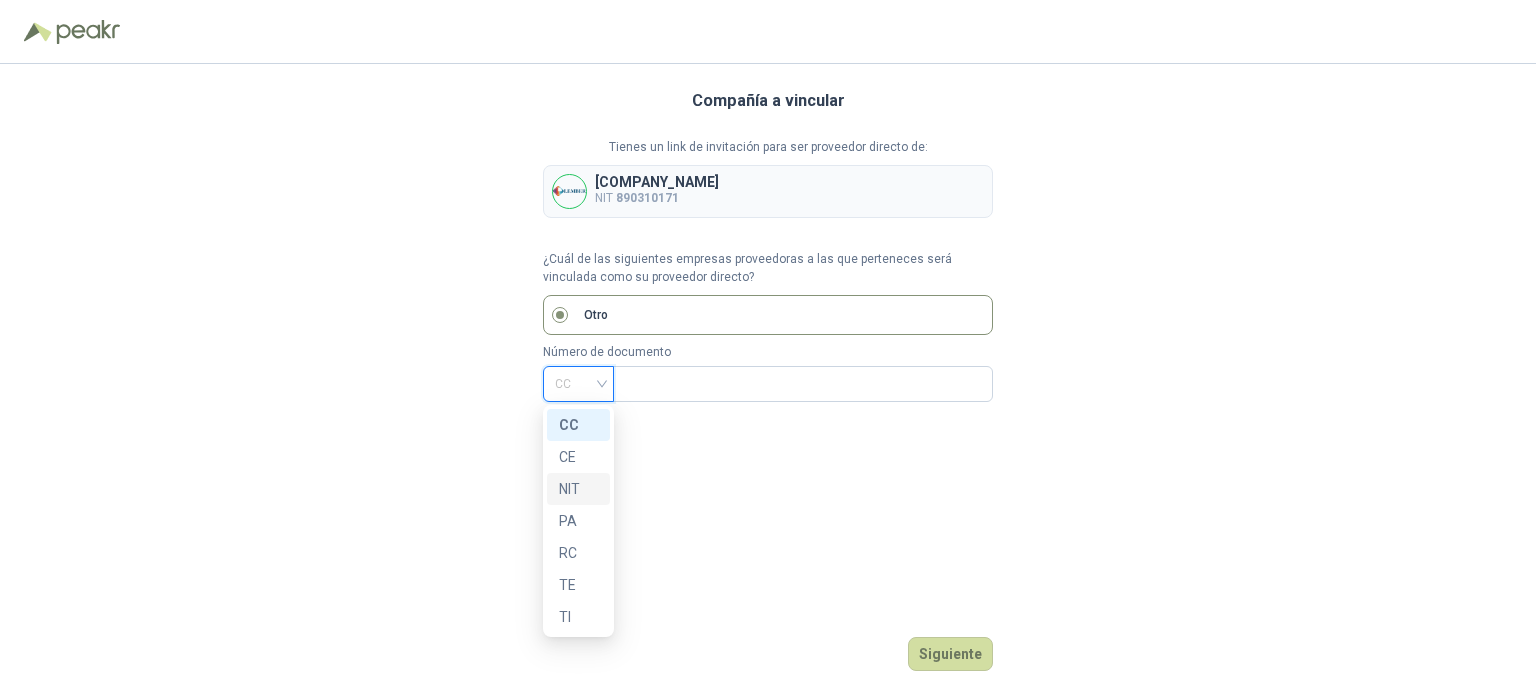click on "NIT" at bounding box center [578, 489] 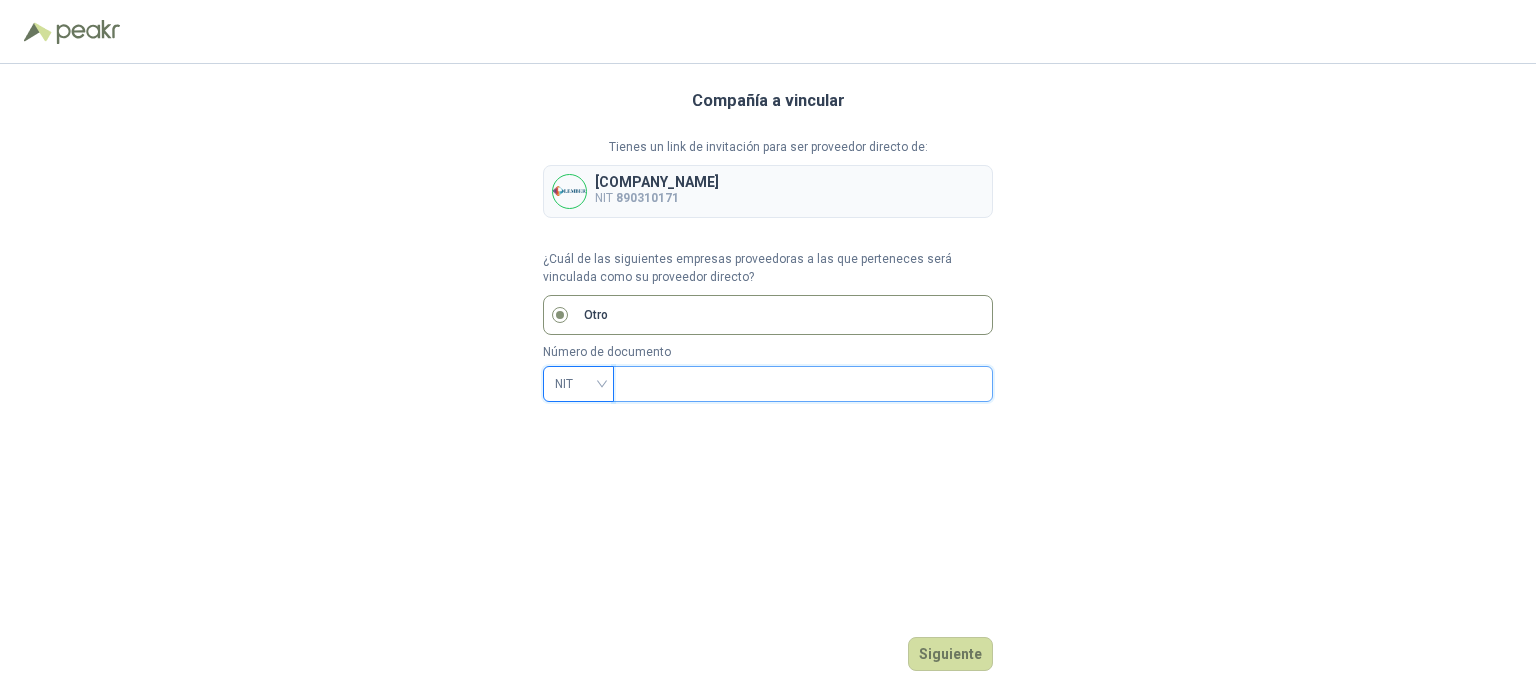 click at bounding box center (801, 384) 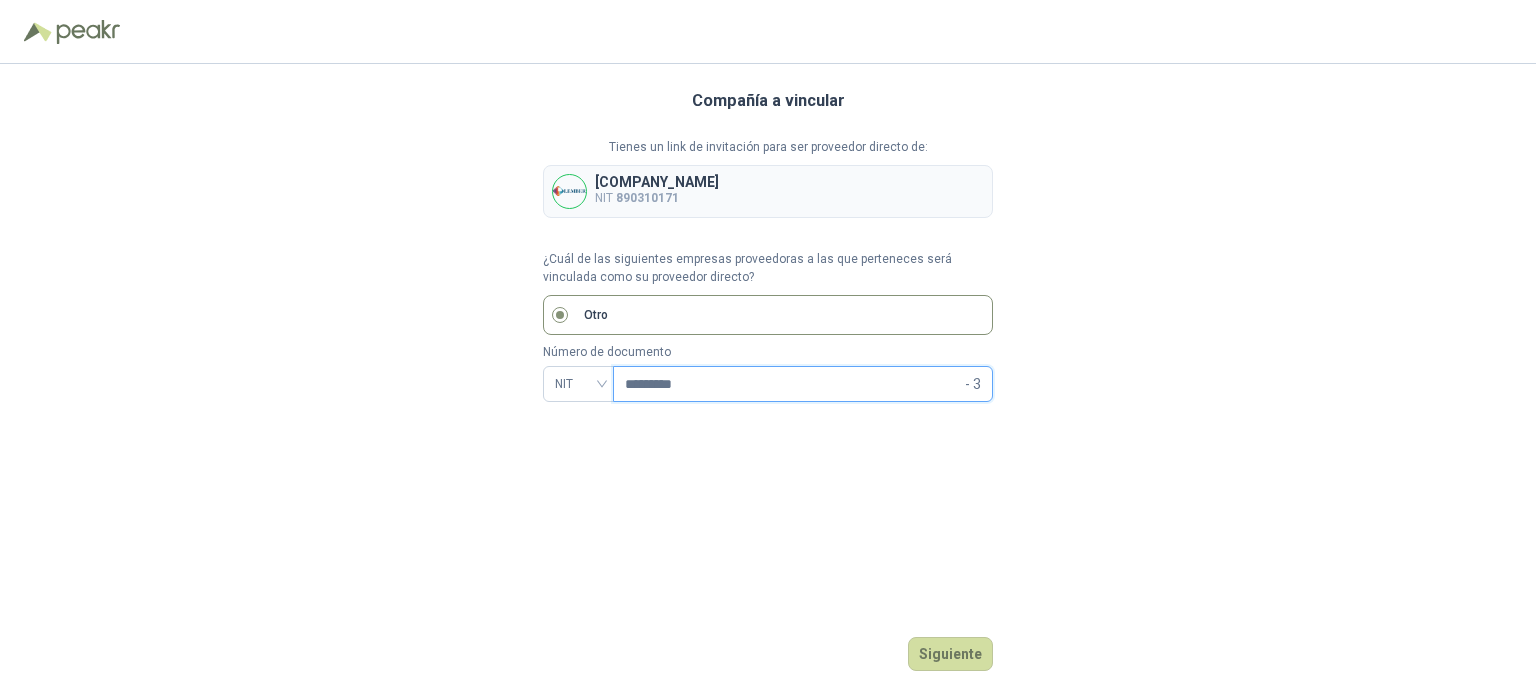 type on "*********" 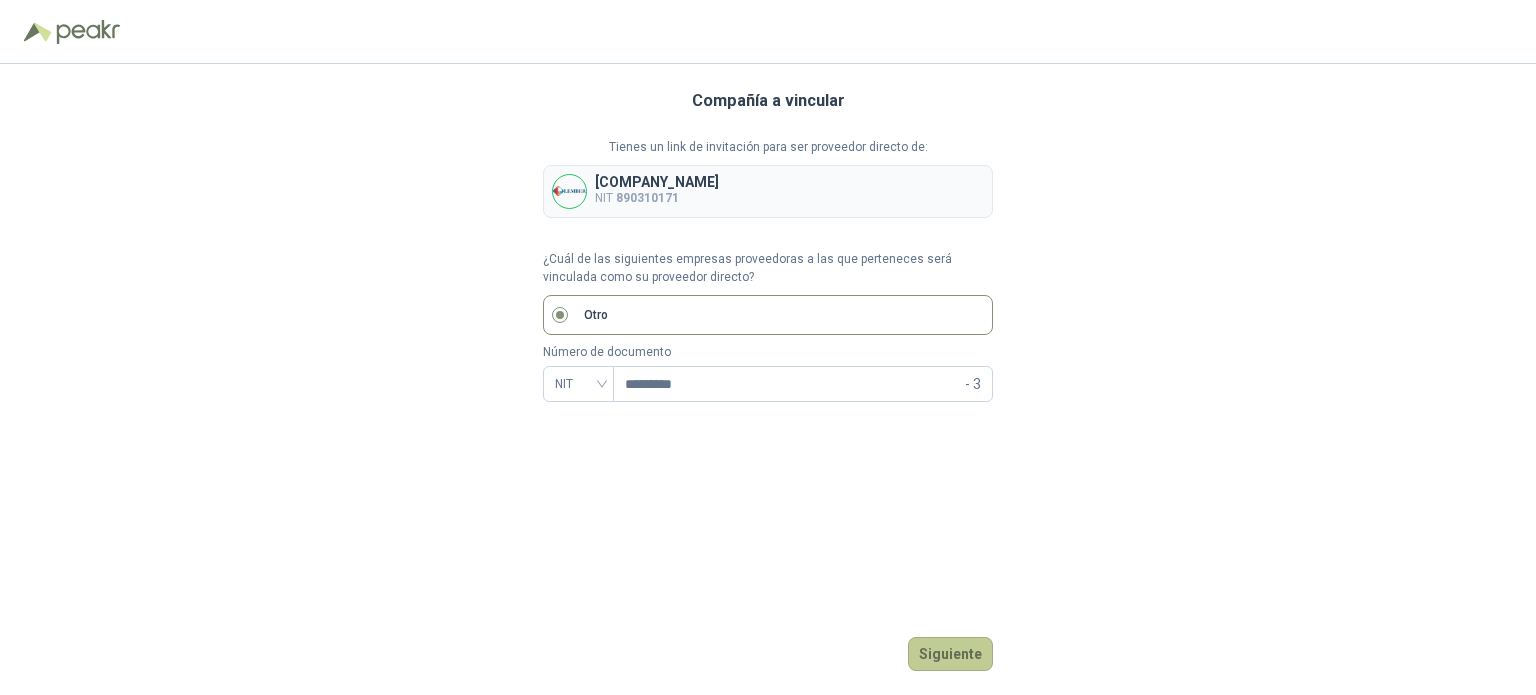 click on "Siguiente" at bounding box center (950, 654) 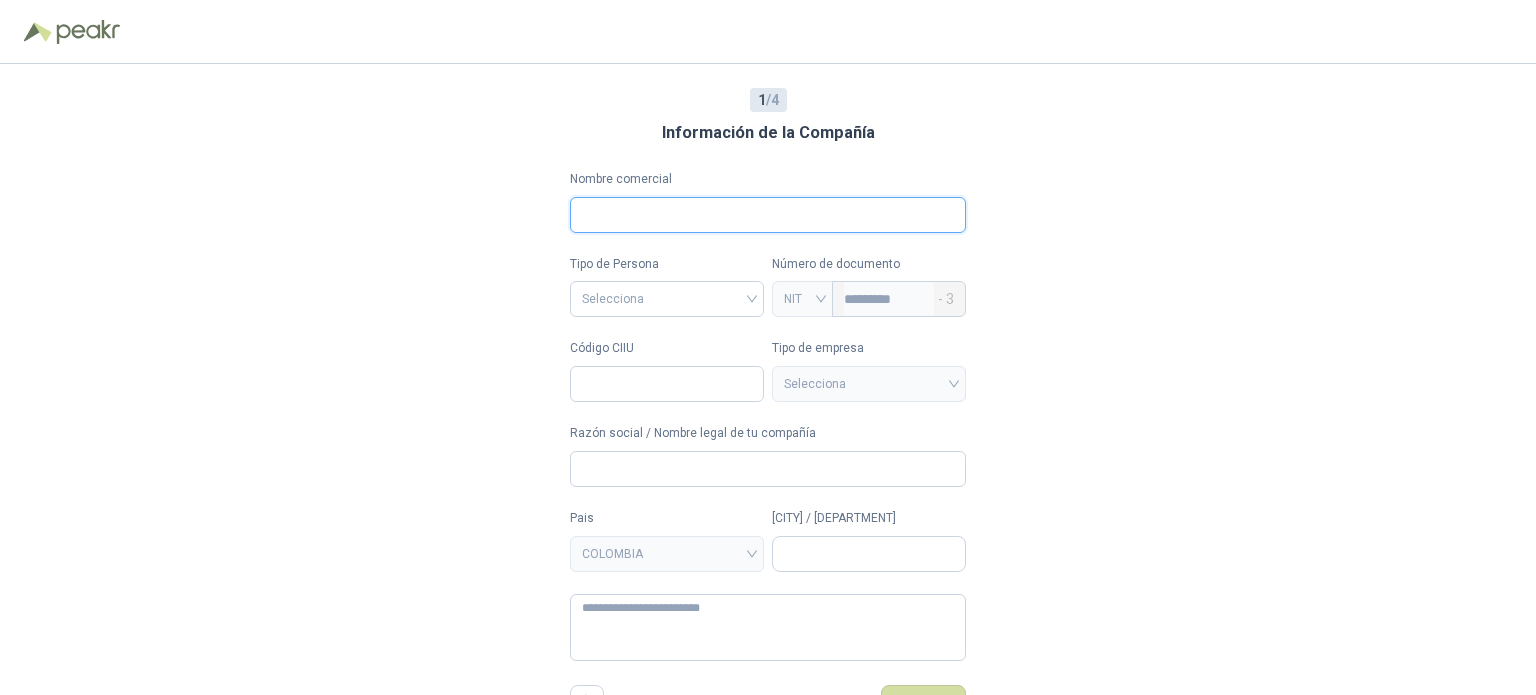 click on "Nombre comercial" at bounding box center [768, 215] 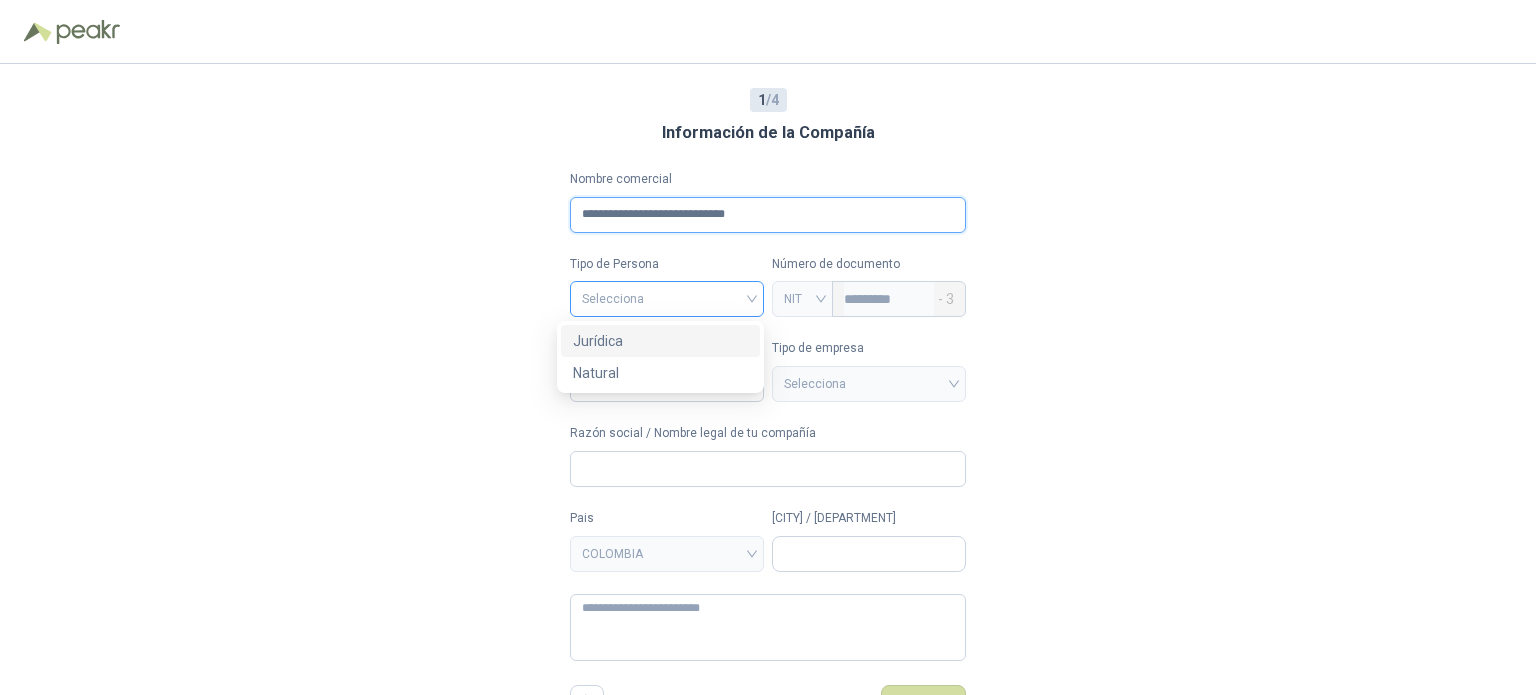 click at bounding box center (667, 299) 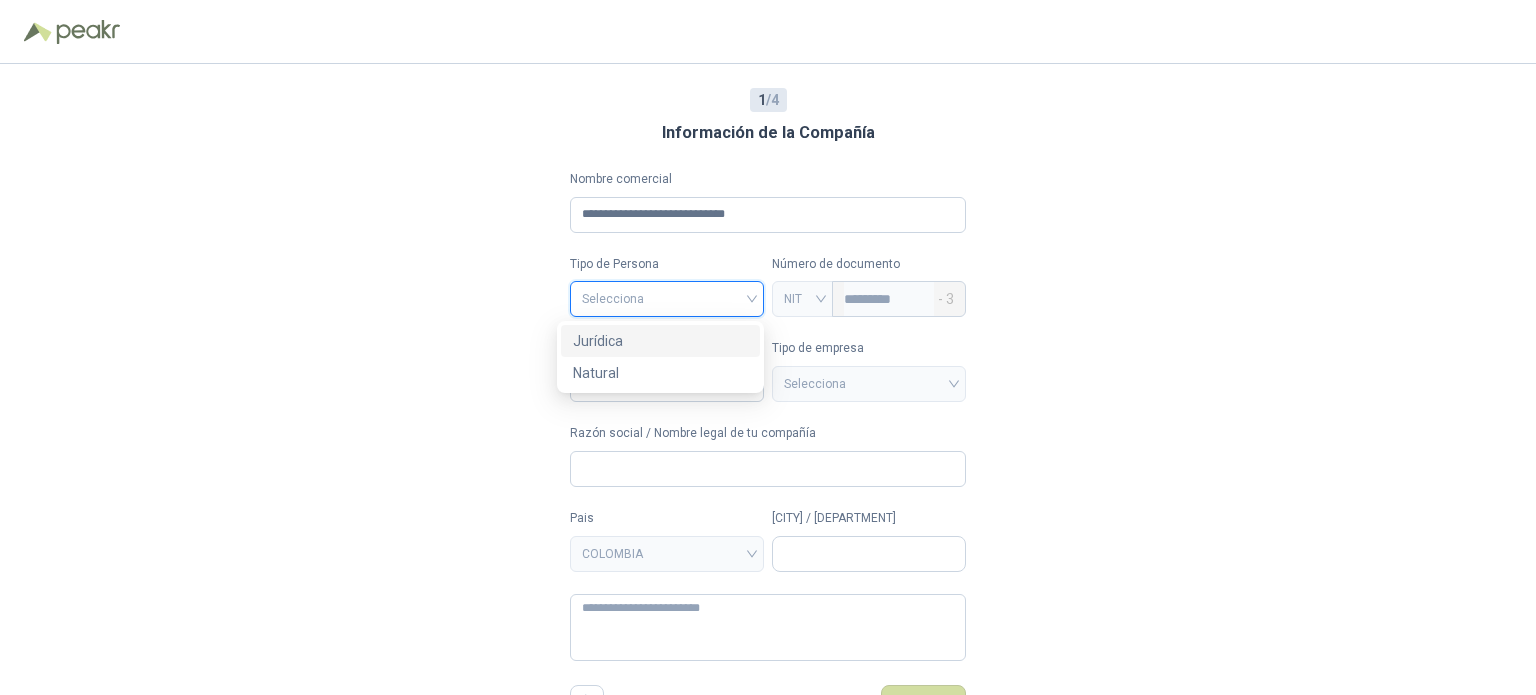 click on "Jurídica" at bounding box center (660, 341) 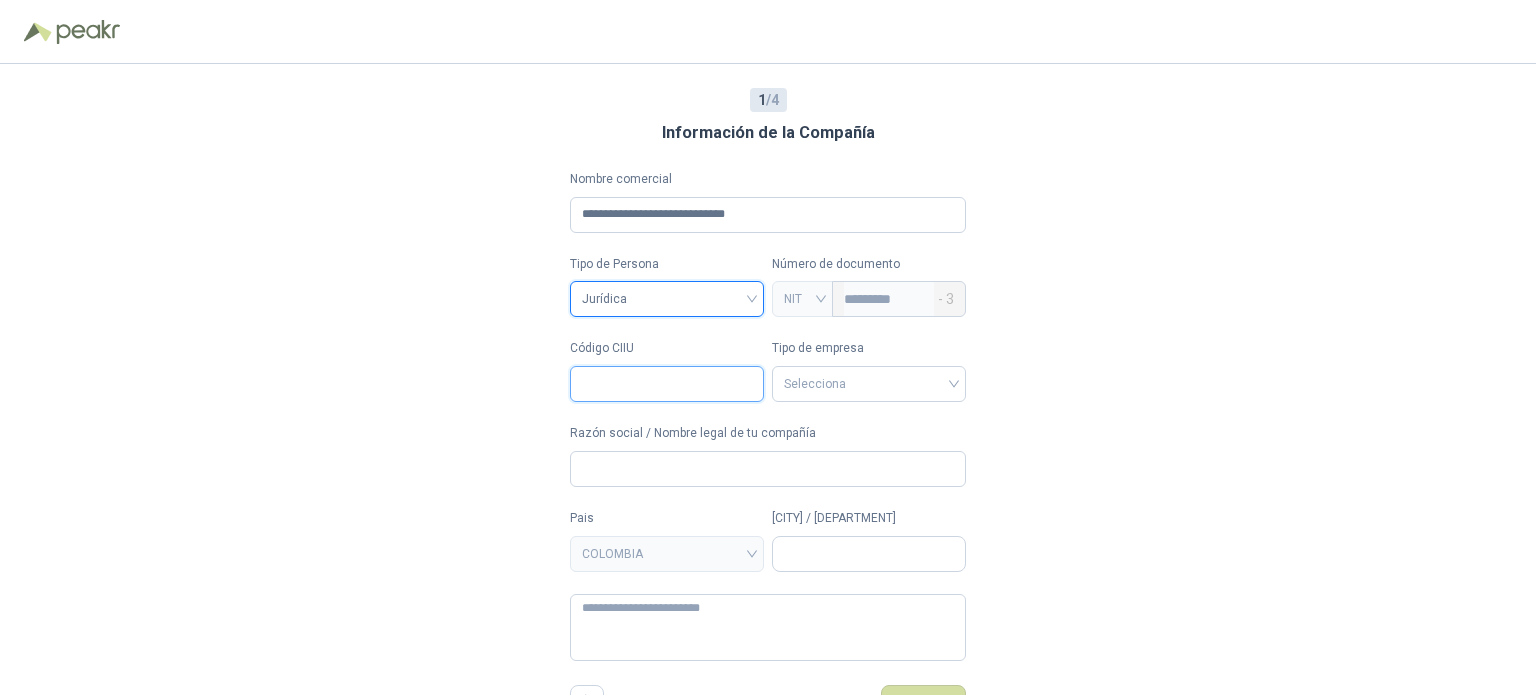 click on "Código CIIU" at bounding box center (667, 384) 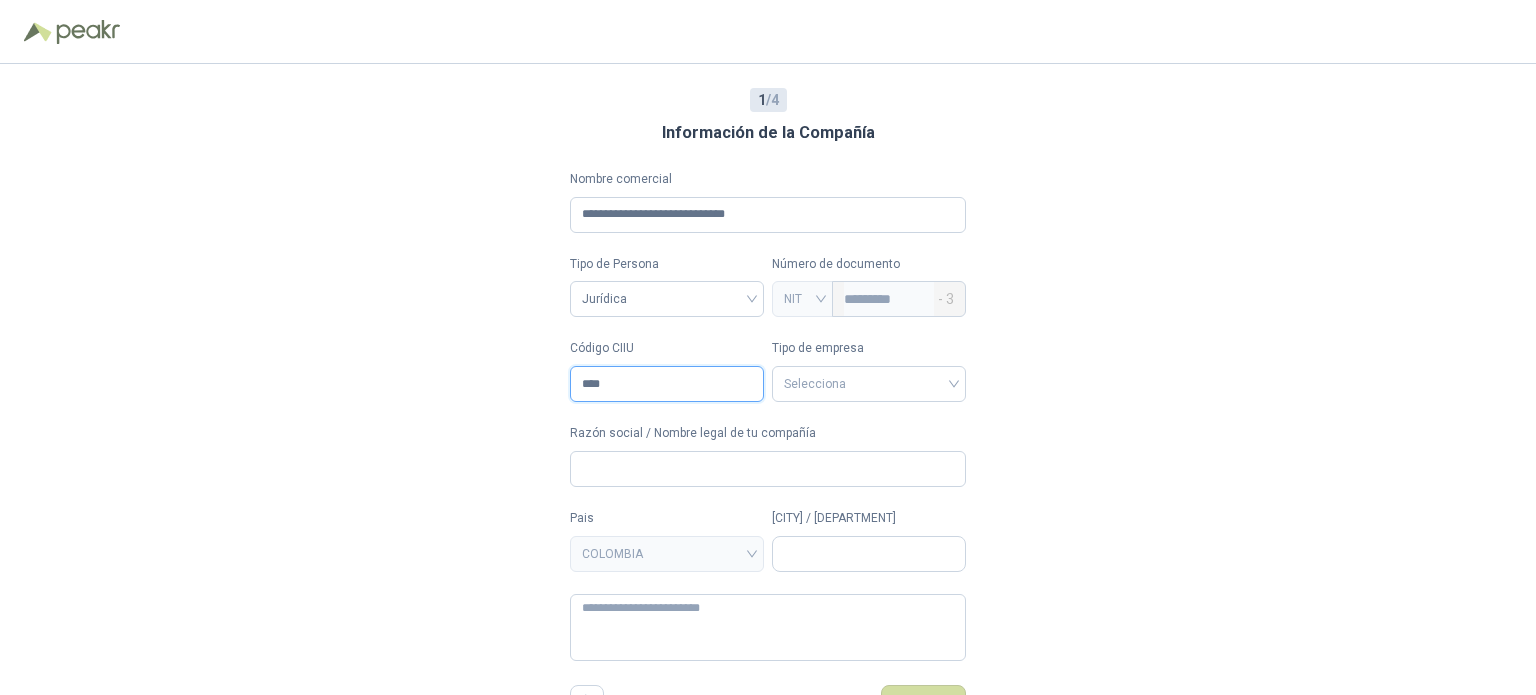 type on "****" 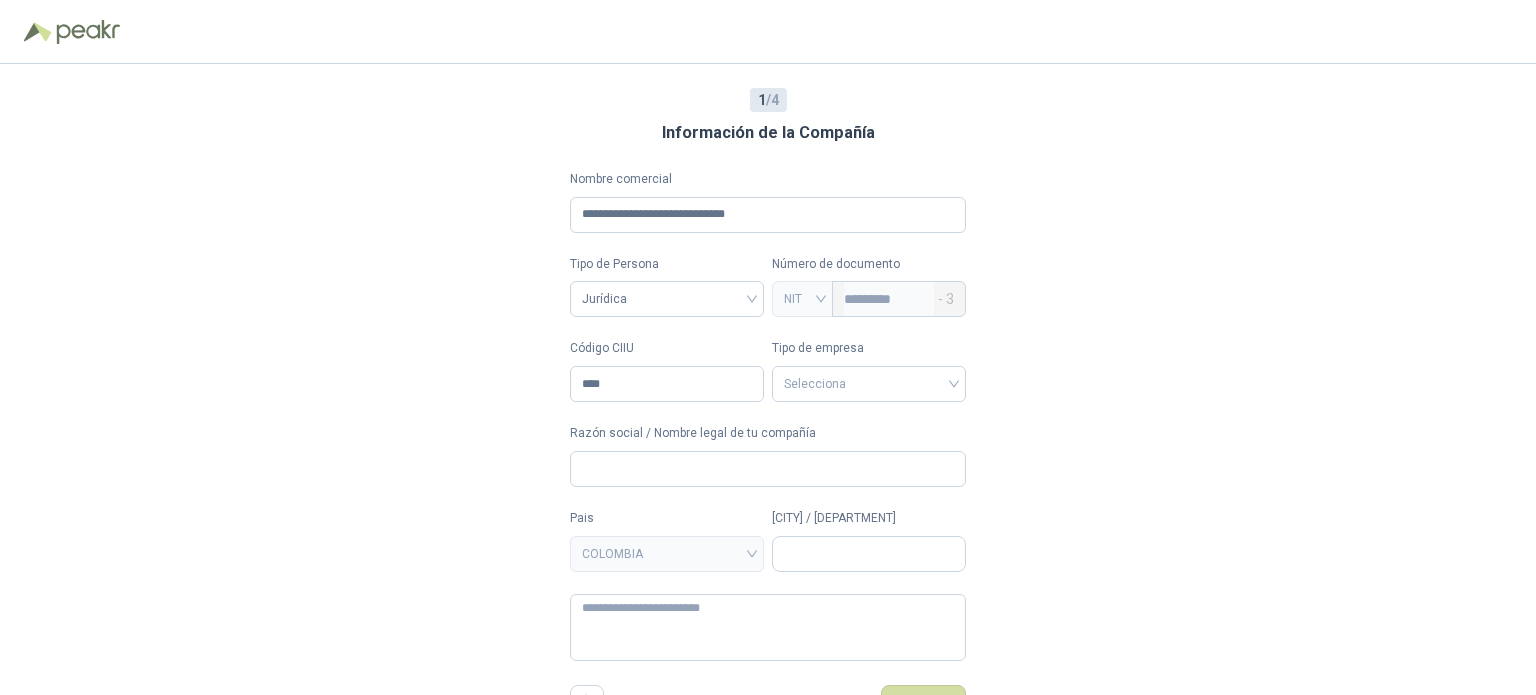 click on "**********" at bounding box center [768, 379] 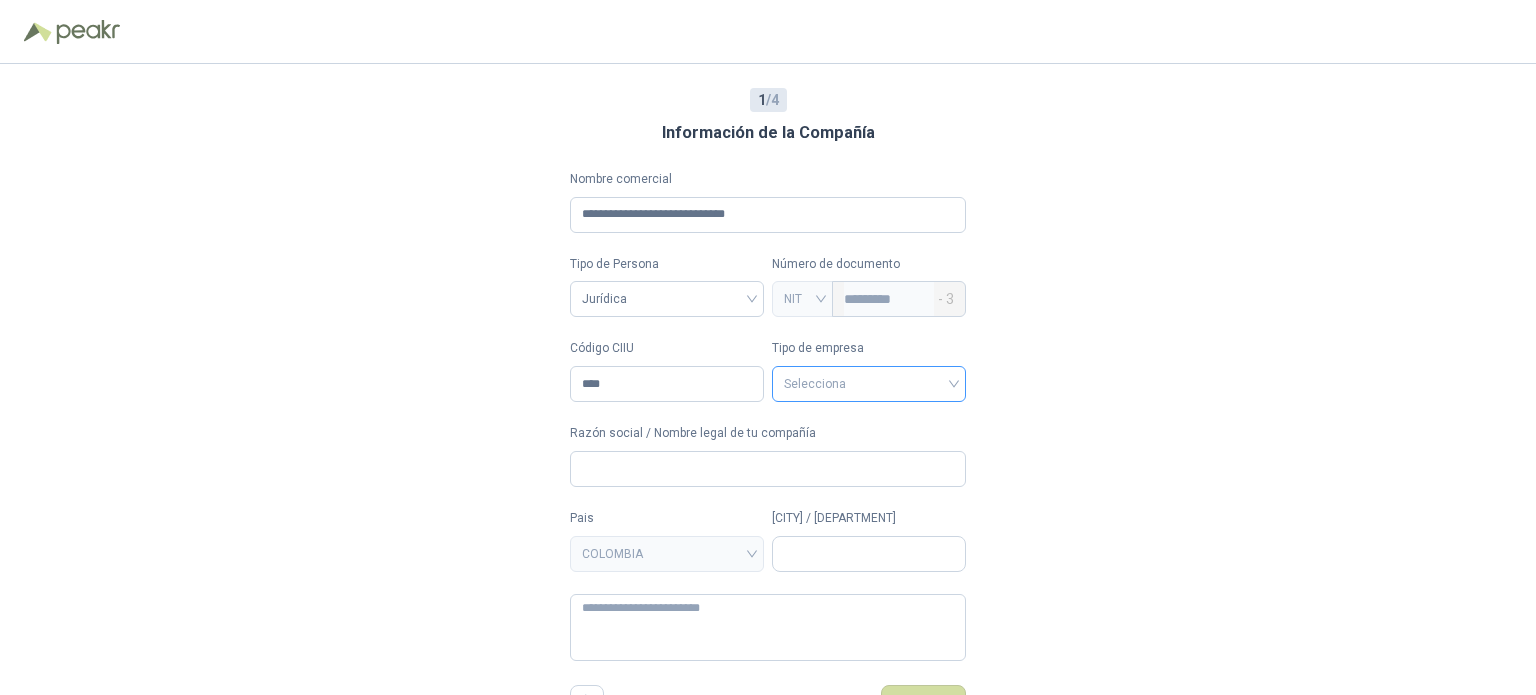 click at bounding box center (869, 382) 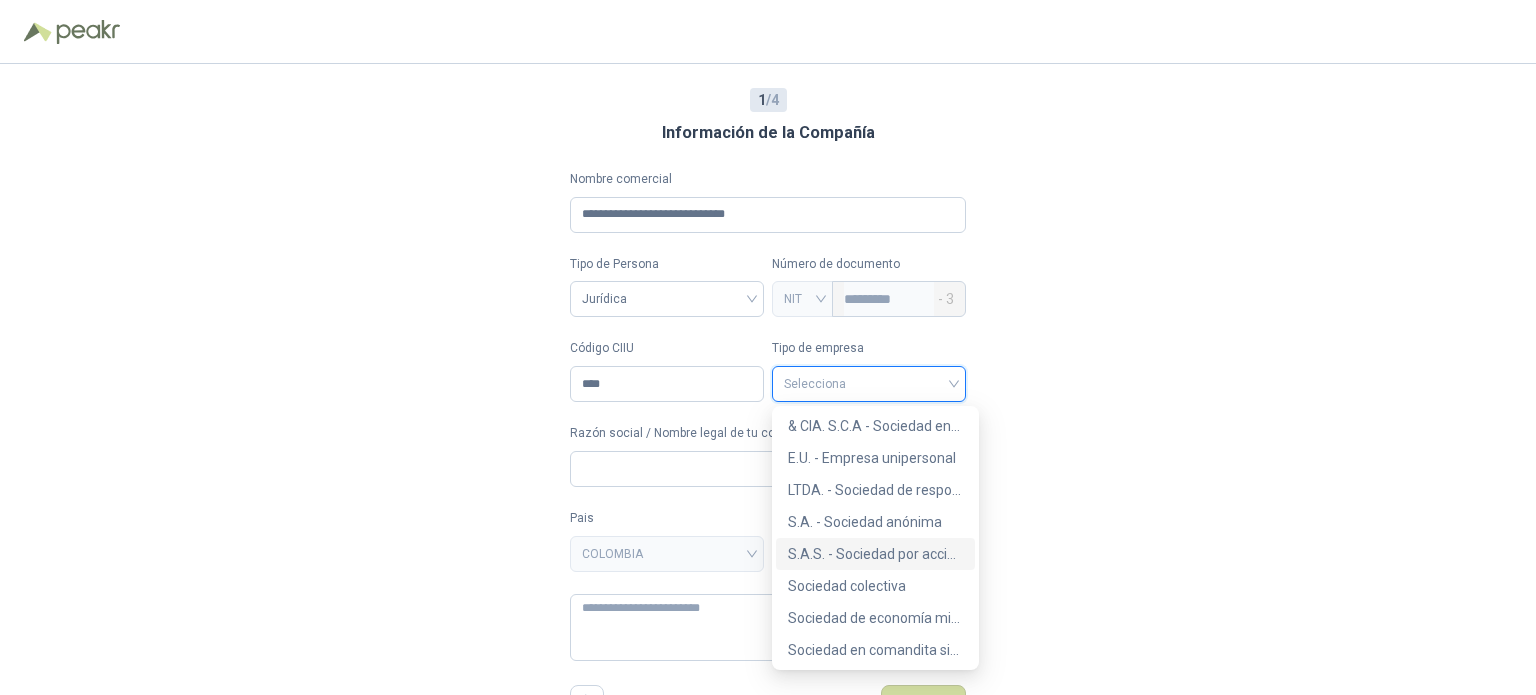click on "S.A.S. - Sociedad por acciones simplificada" at bounding box center [0, 0] 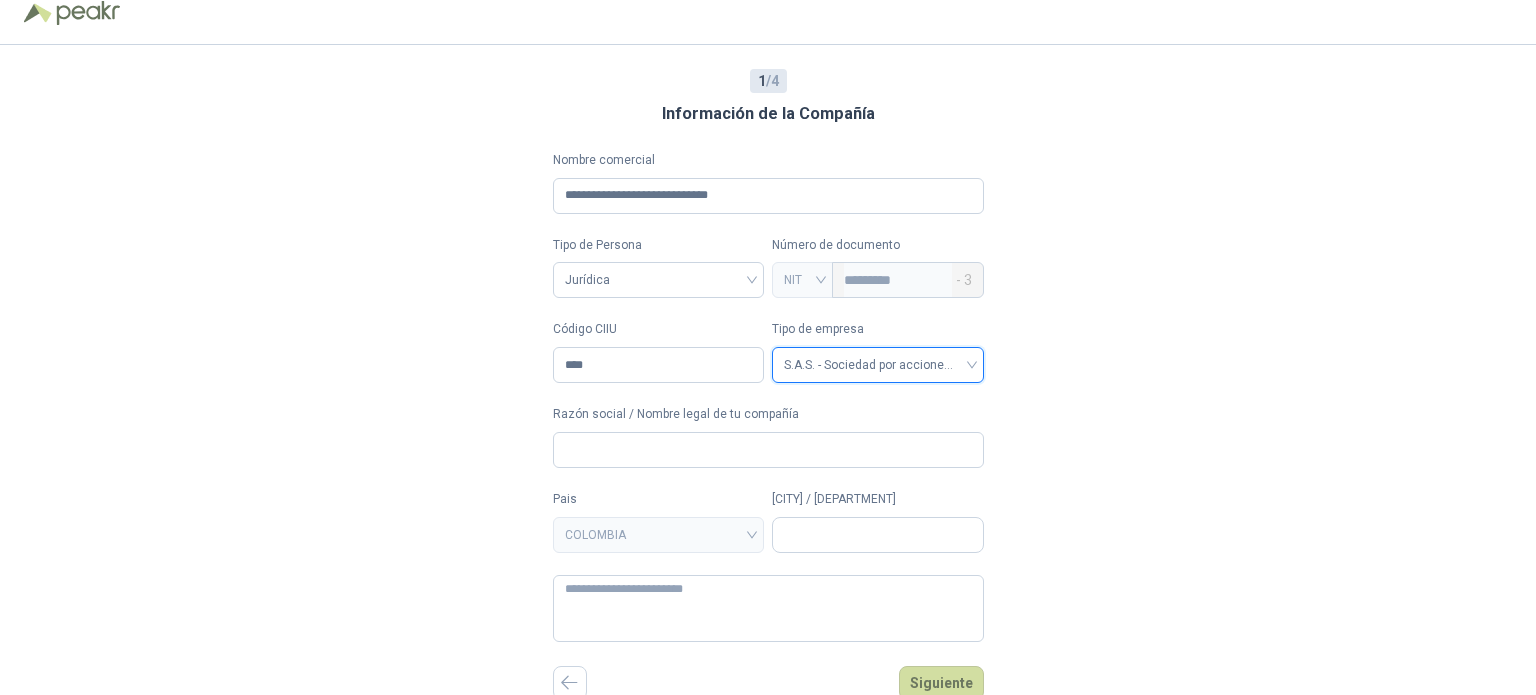 scroll, scrollTop: 23, scrollLeft: 0, axis: vertical 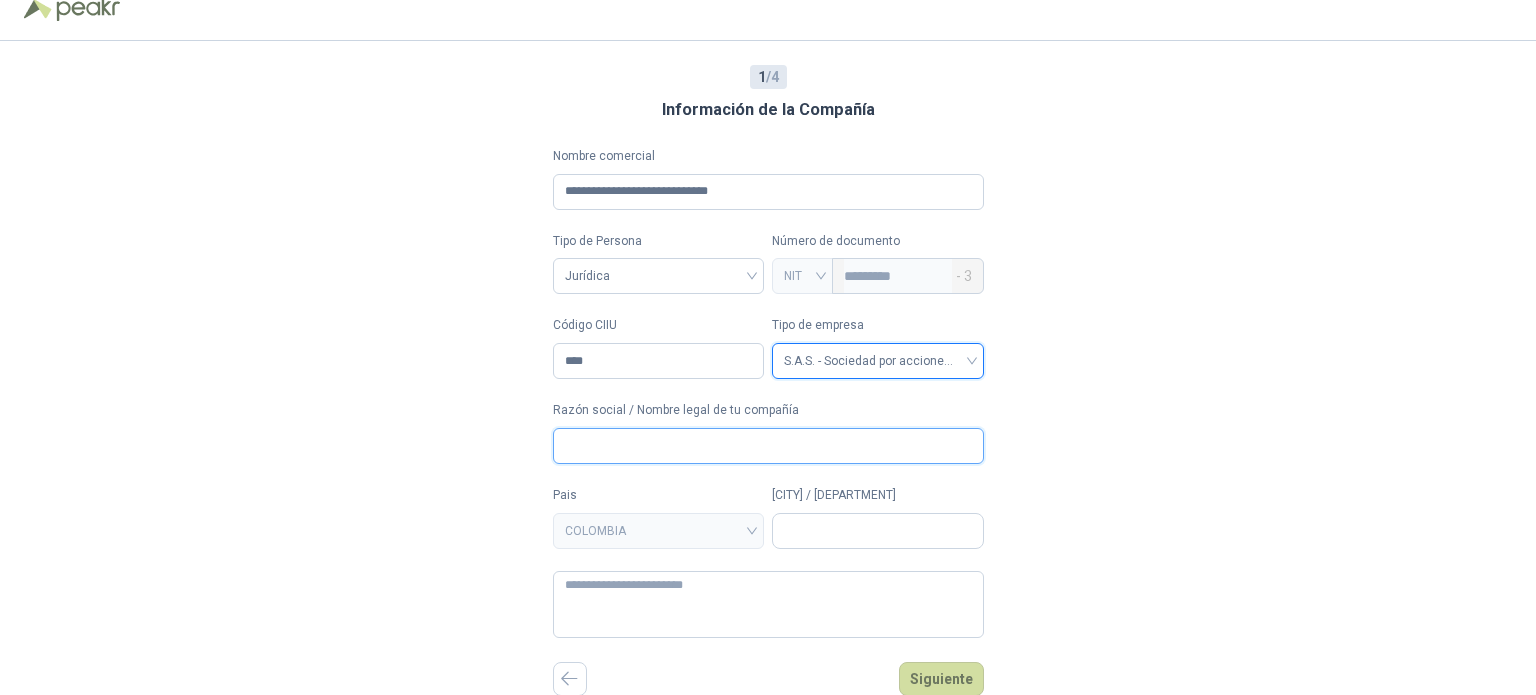 click on "Razón social / Nombre legal de tu compañía" at bounding box center (768, 446) 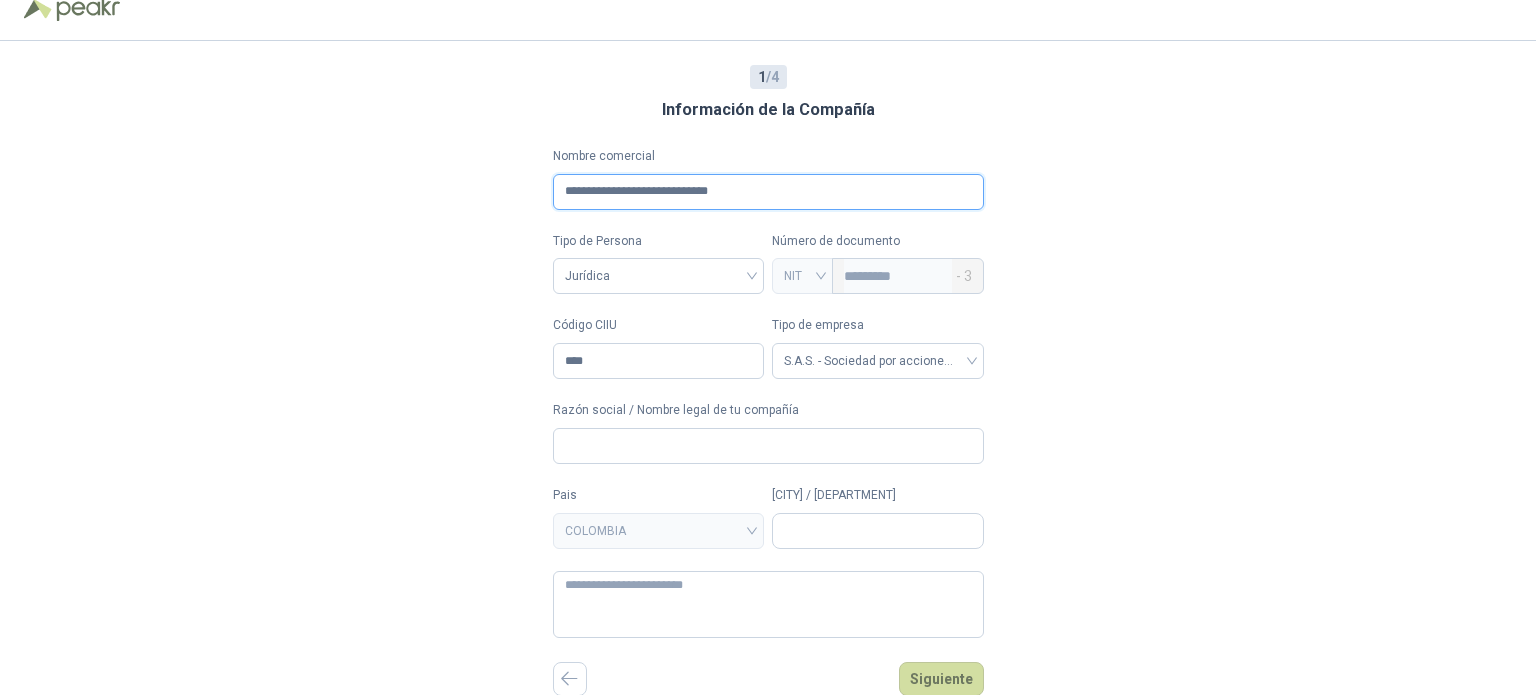 drag, startPoint x: 768, startPoint y: 188, endPoint x: 469, endPoint y: 196, distance: 299.107 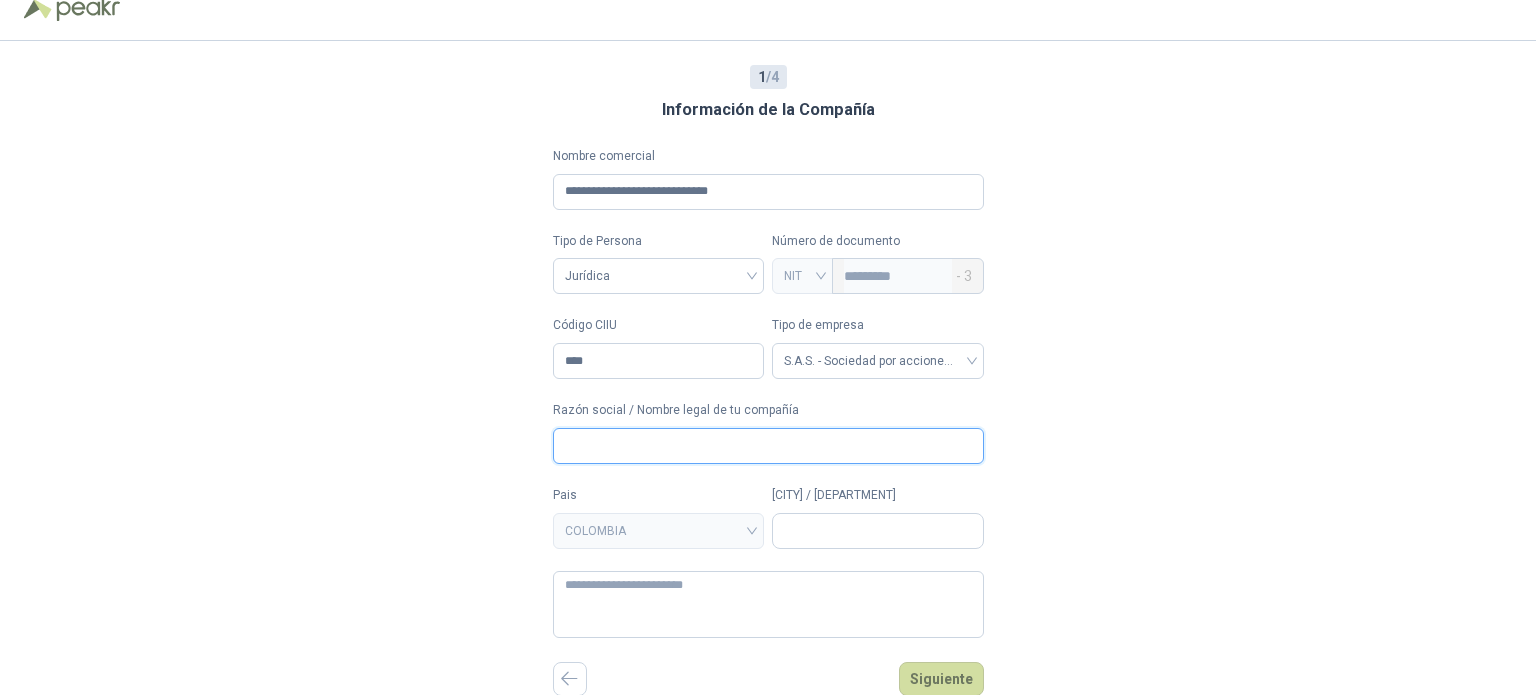 paste on "**********" 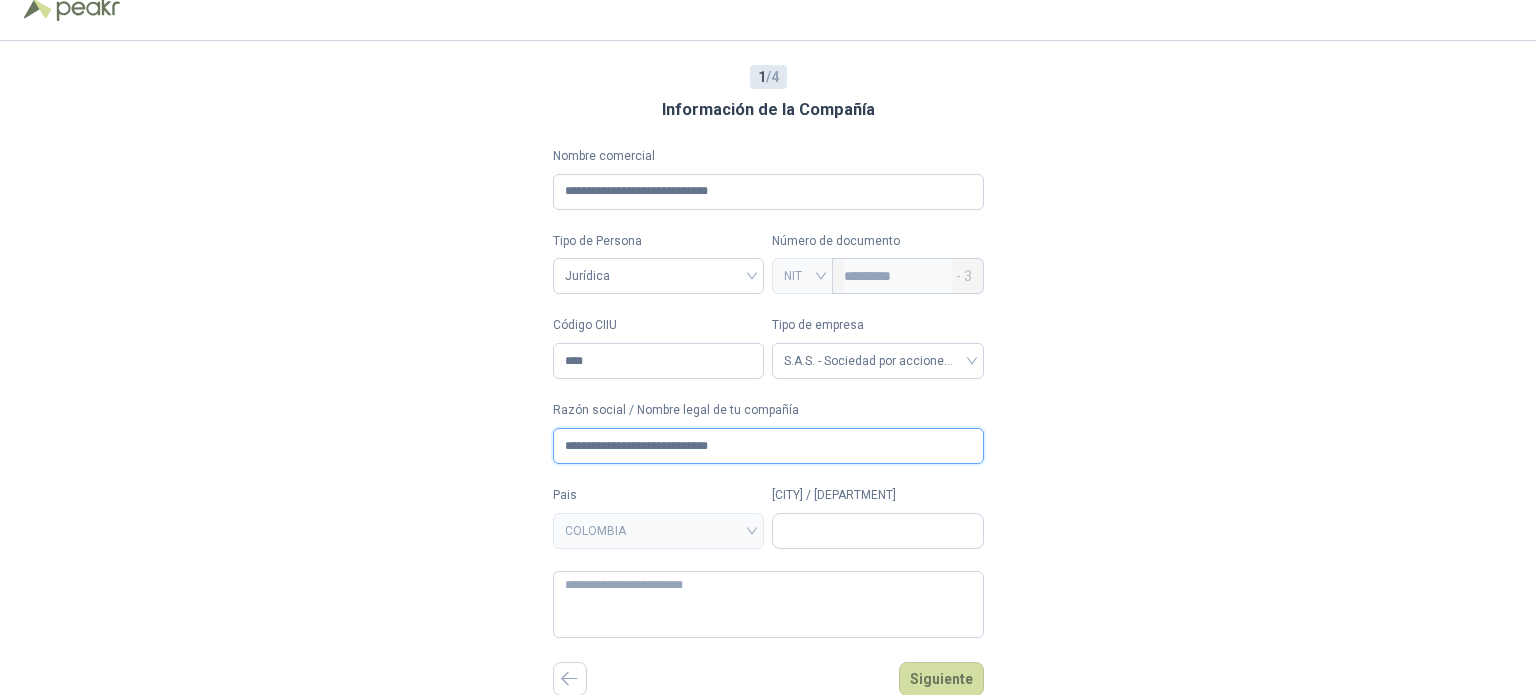 click on "**********" at bounding box center (768, 446) 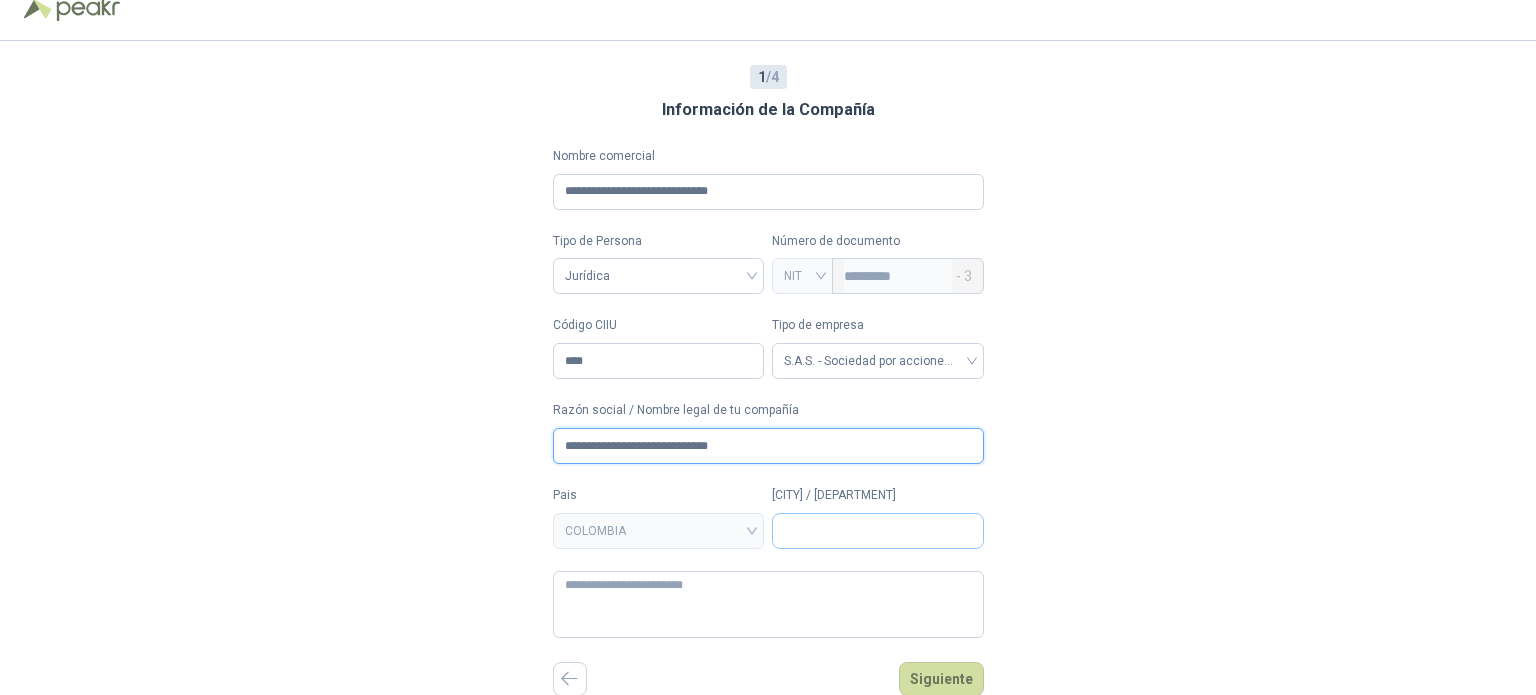 type on "**********" 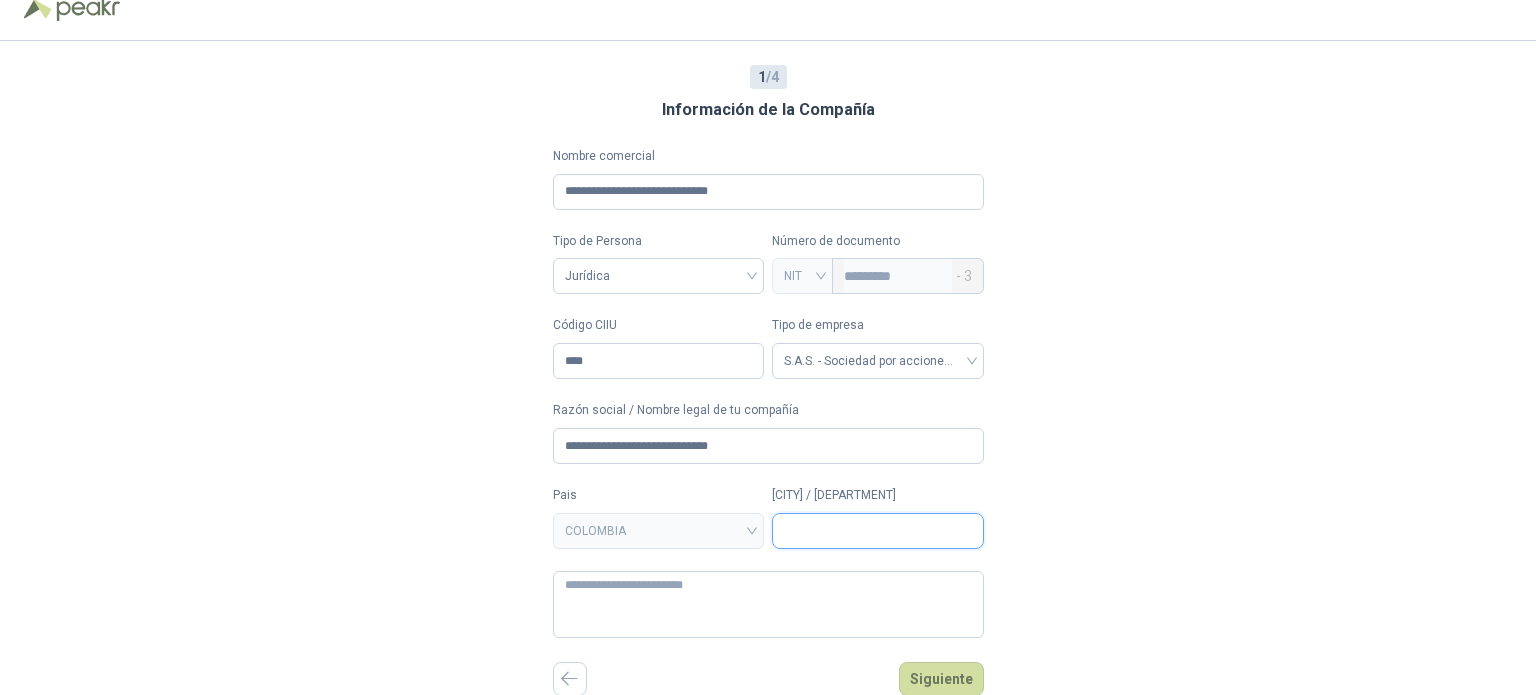 click on "[CITY] / [DEPARTMENT]" at bounding box center [878, 531] 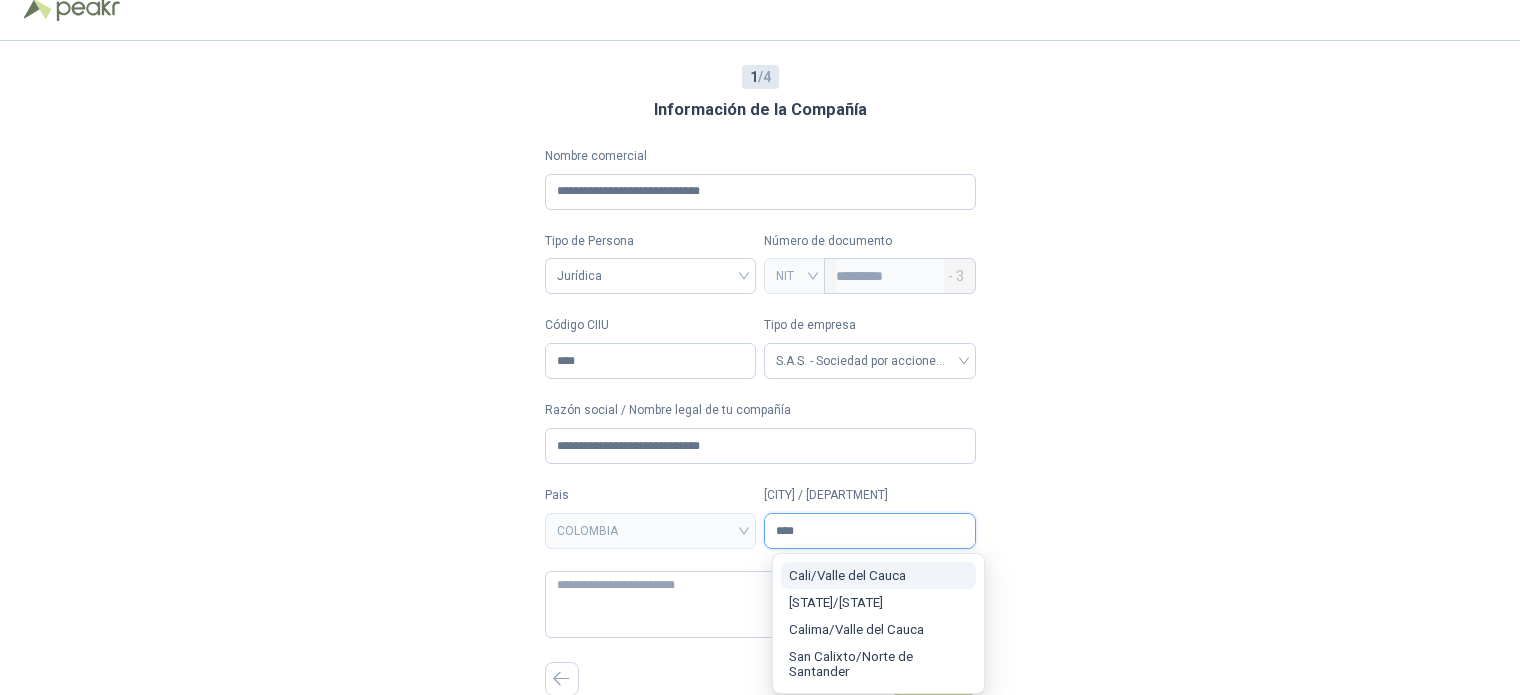 type on "****" 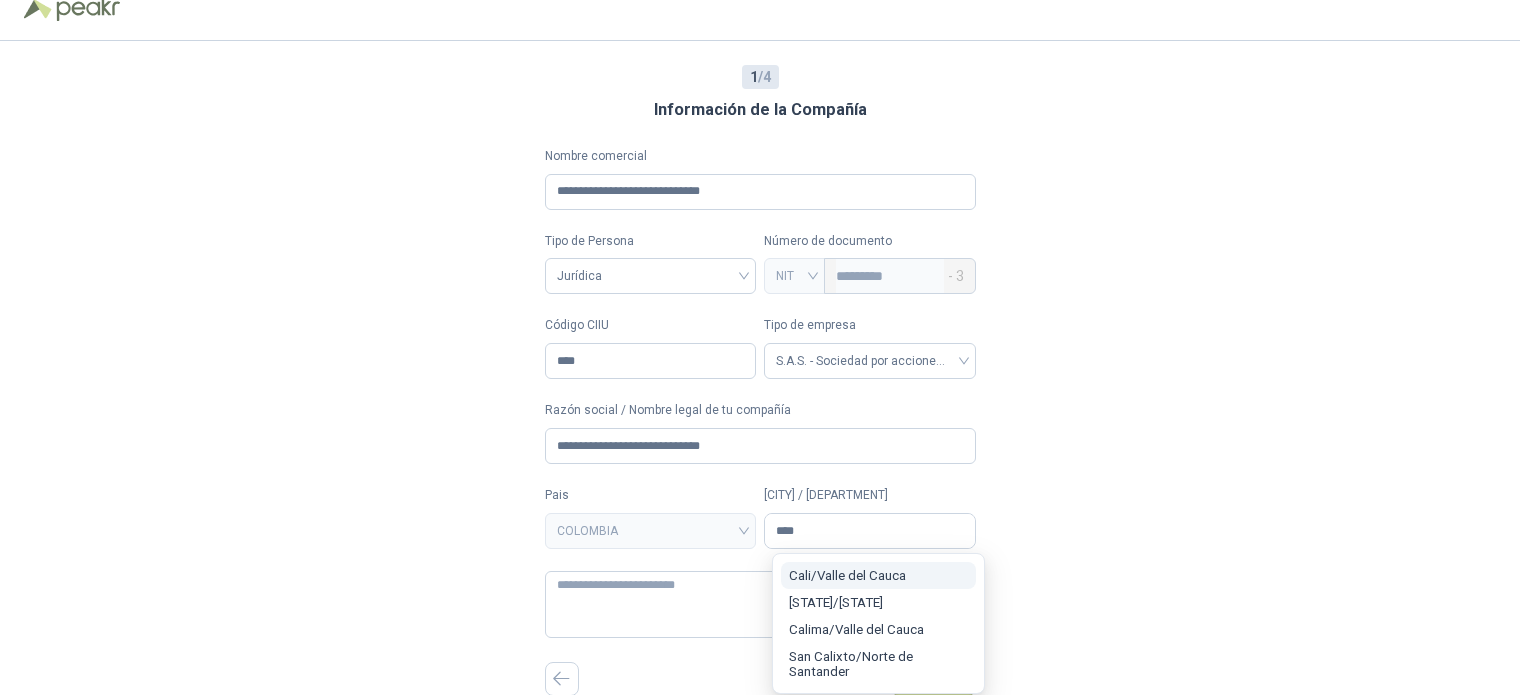 click on "[CITY] / [DEPARTMENT]" at bounding box center (847, 575) 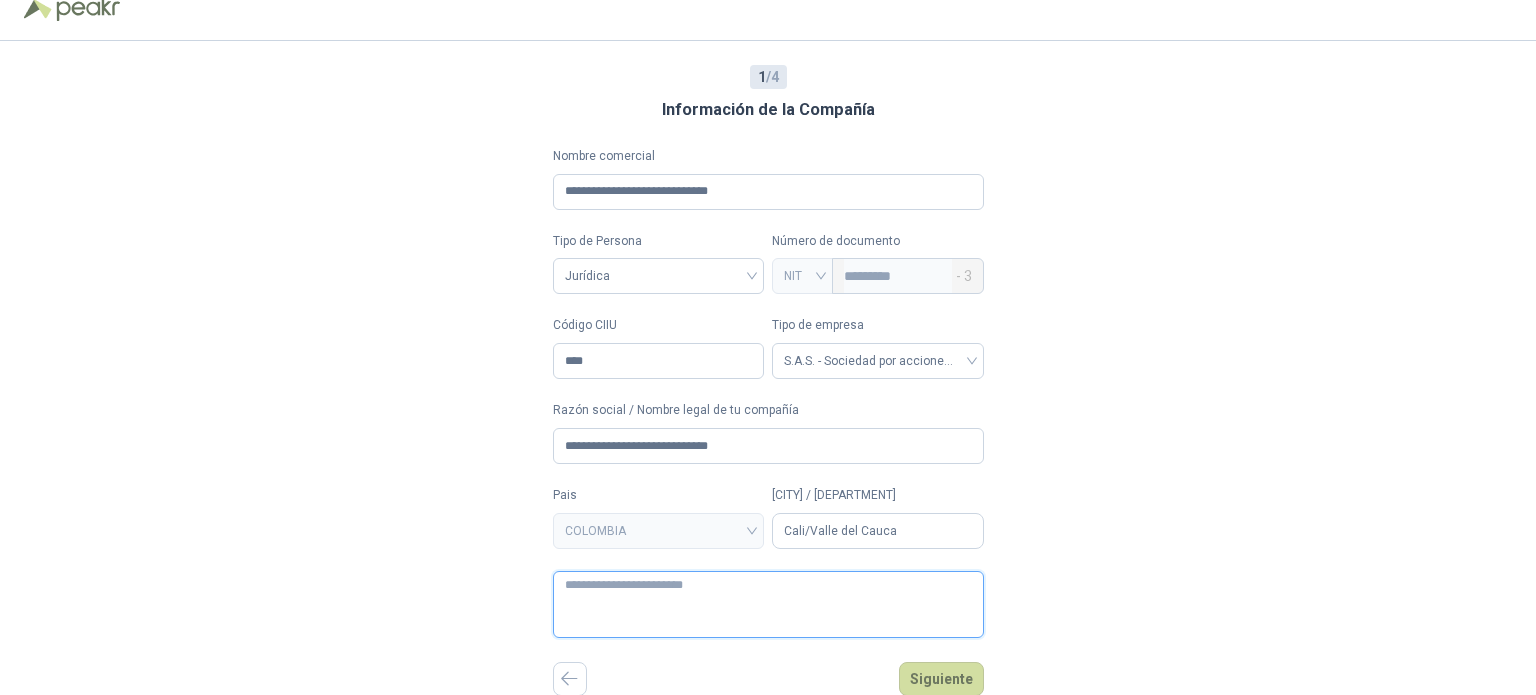 click at bounding box center (768, 604) 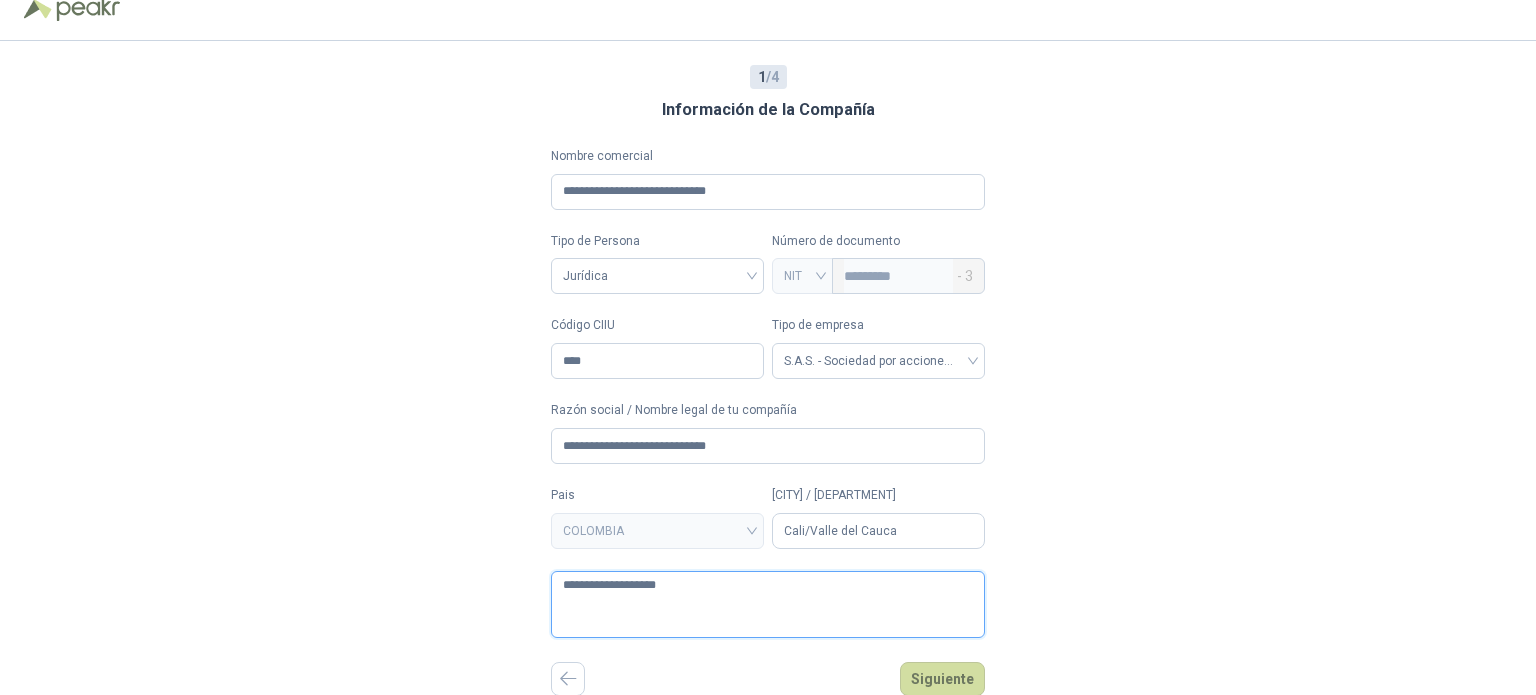 type on "**********" 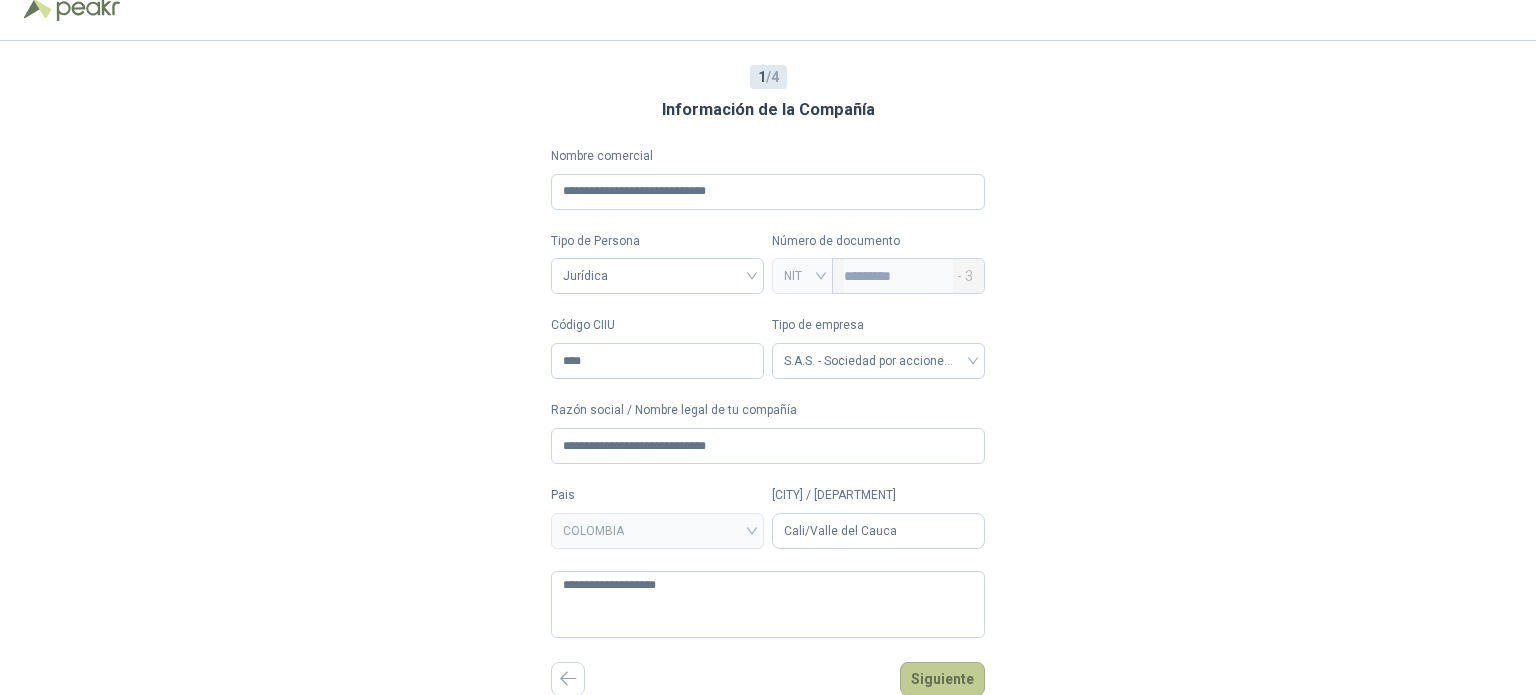 click on "Siguiente" at bounding box center [942, 679] 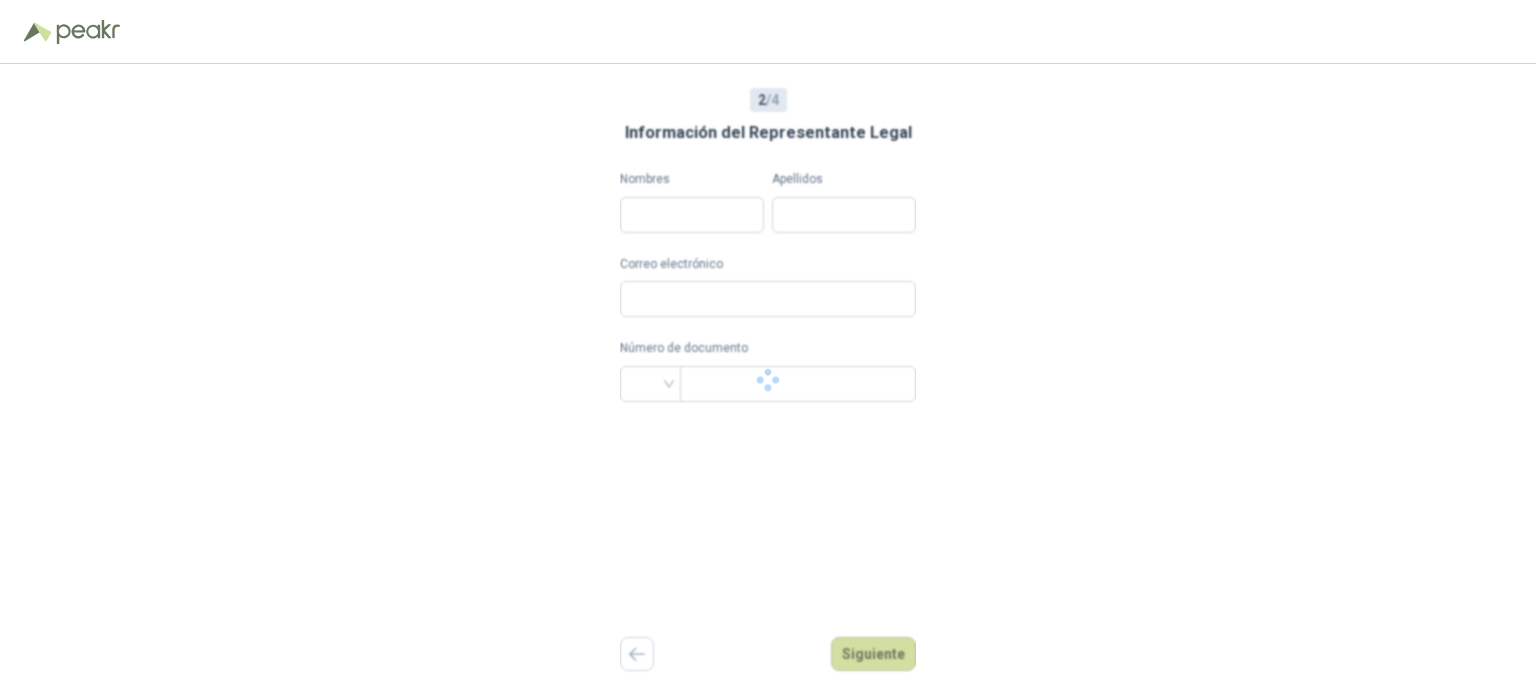 scroll, scrollTop: 0, scrollLeft: 0, axis: both 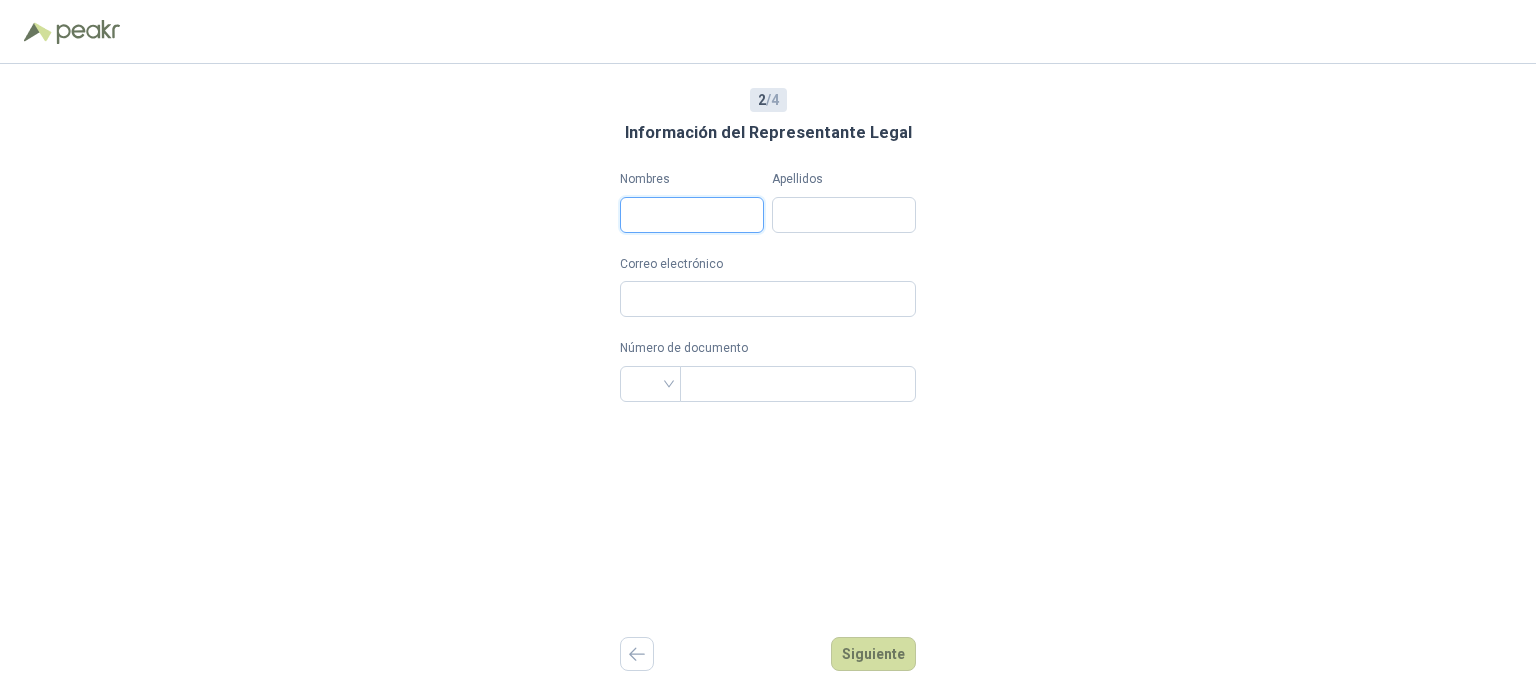 click on "Nombres" at bounding box center (692, 215) 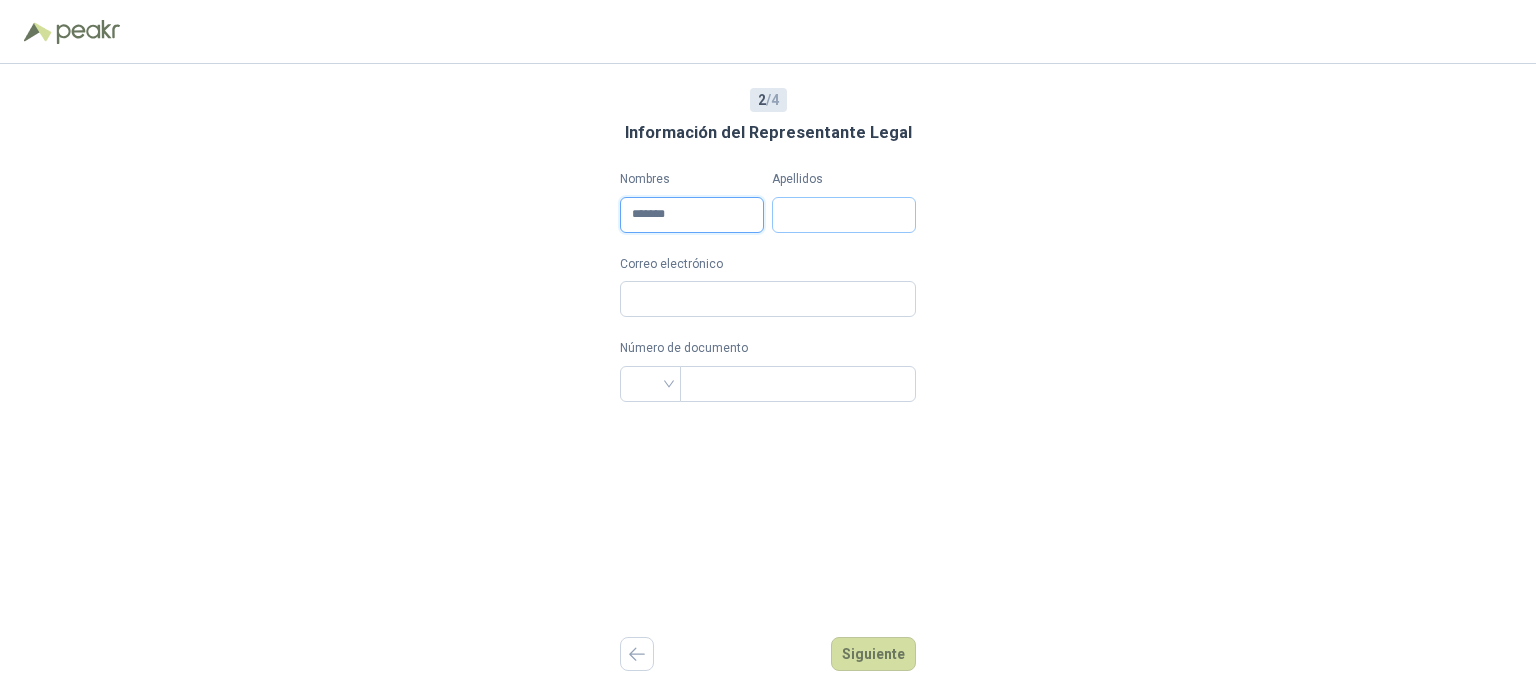 type on "*******" 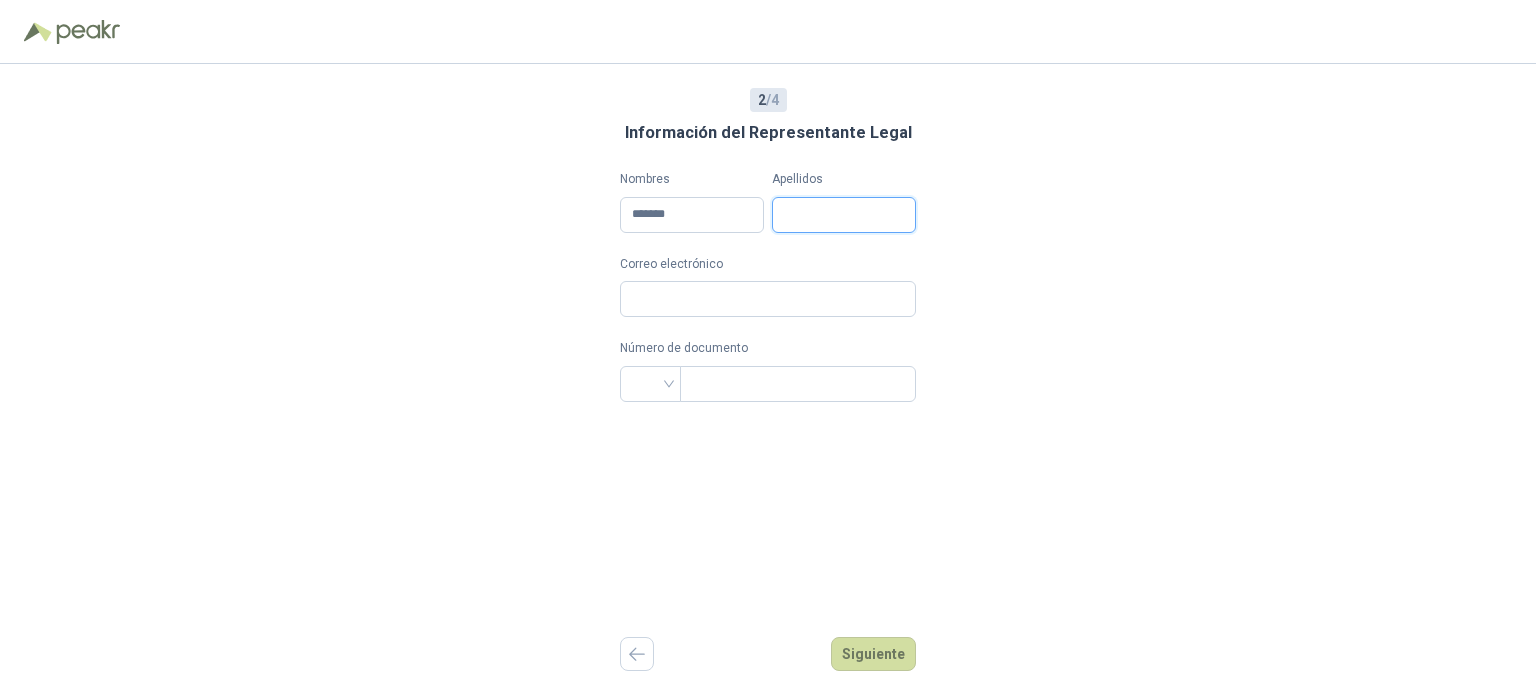 click on "Apellidos" at bounding box center (844, 215) 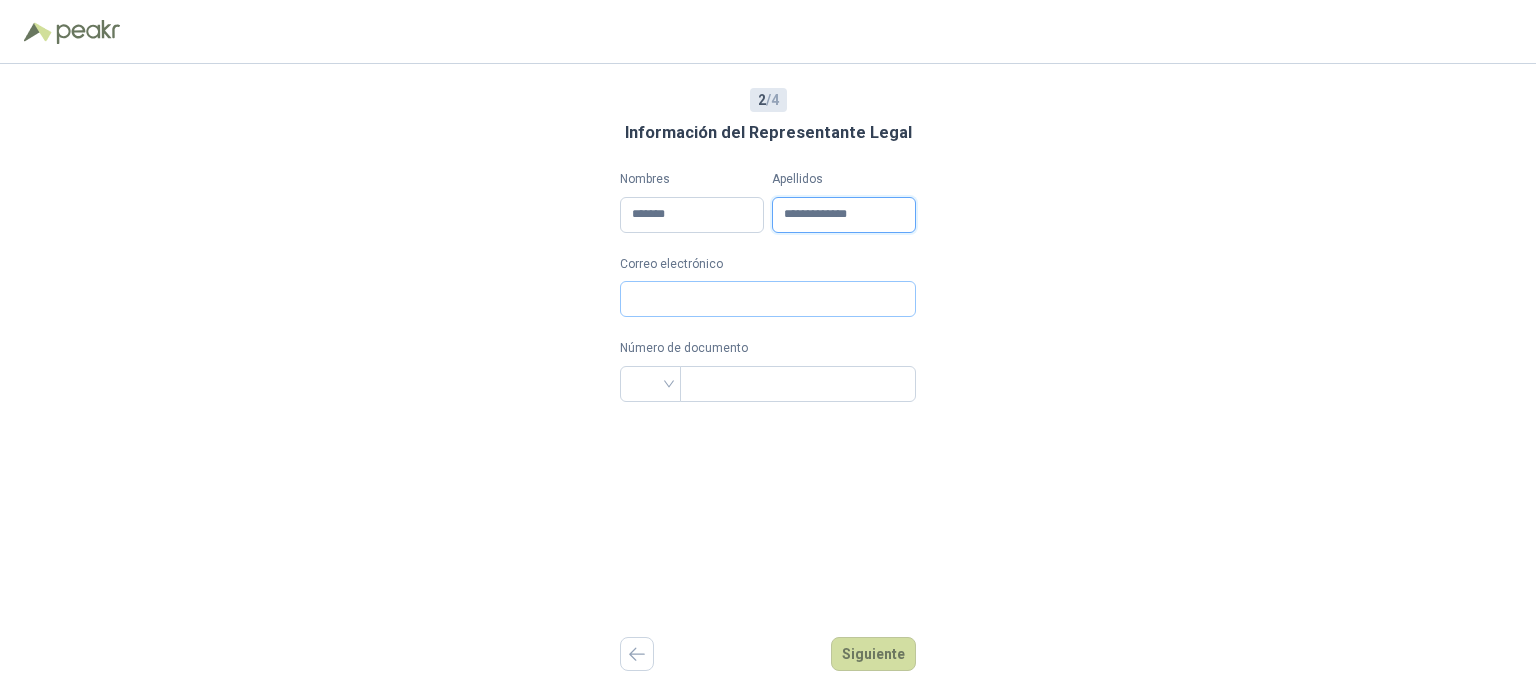 type on "**********" 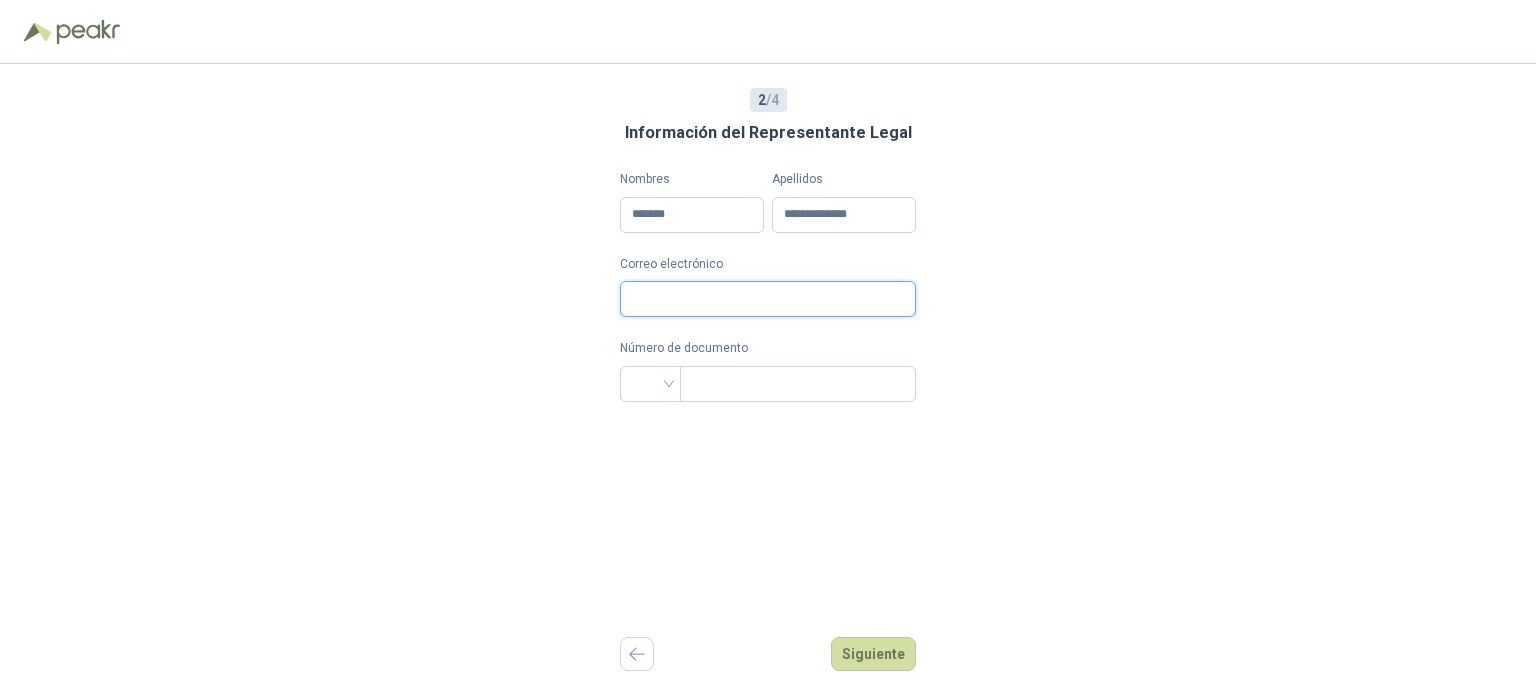 click on "Correo electrónico" at bounding box center (768, 299) 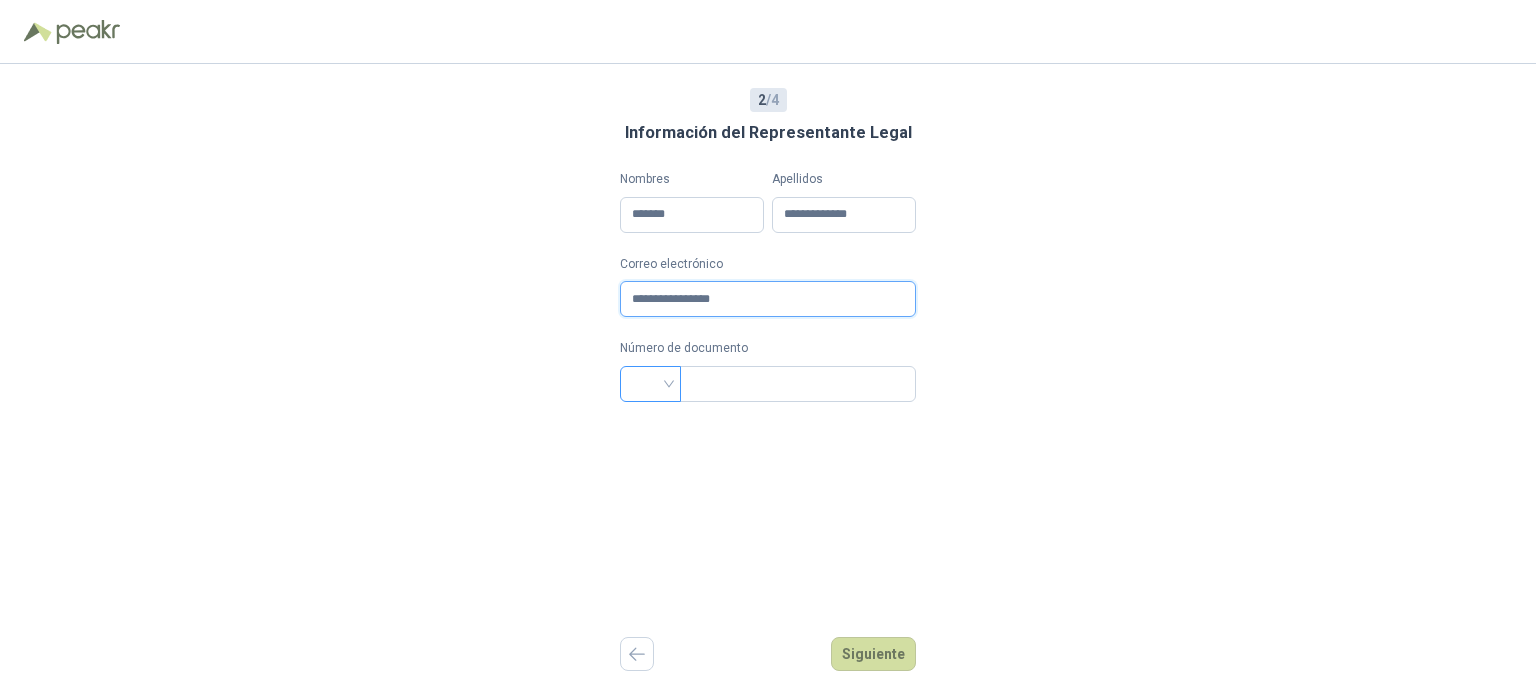 type on "**********" 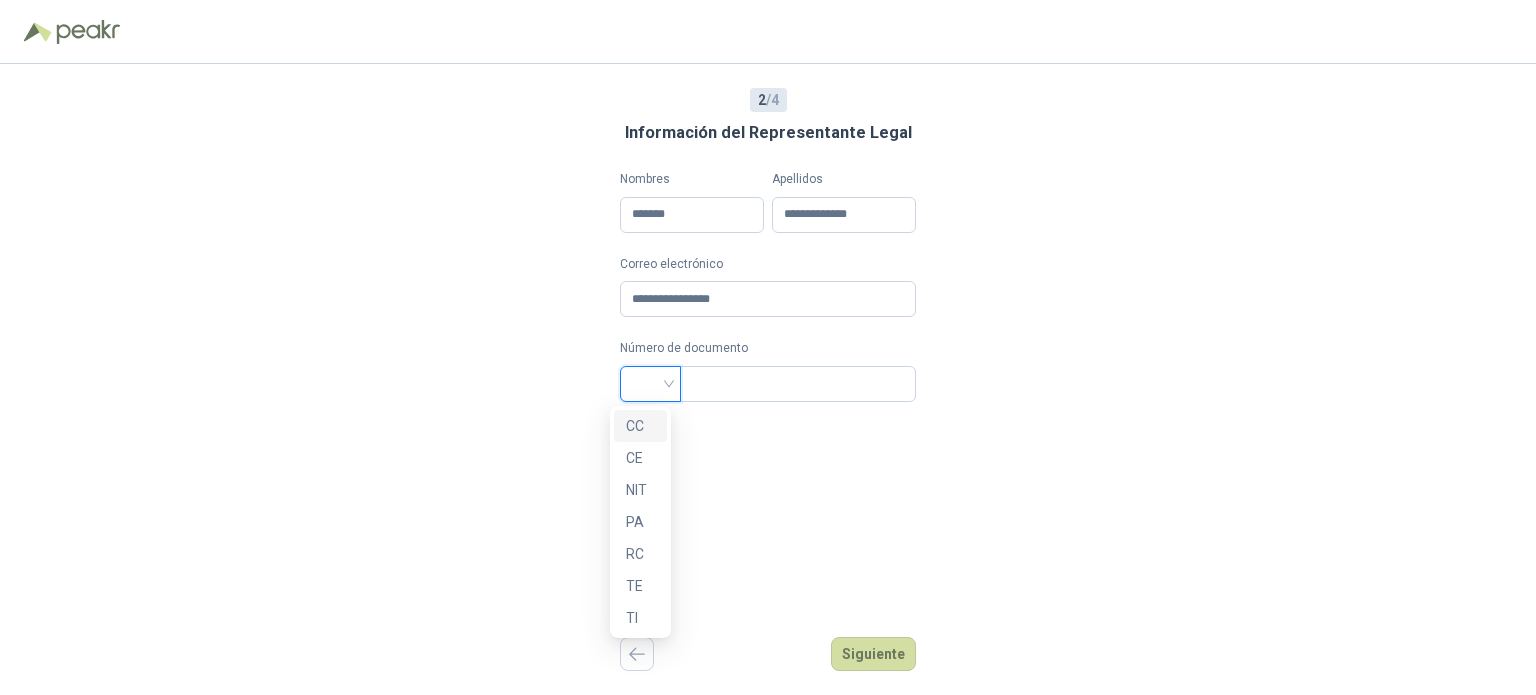 click at bounding box center (650, 382) 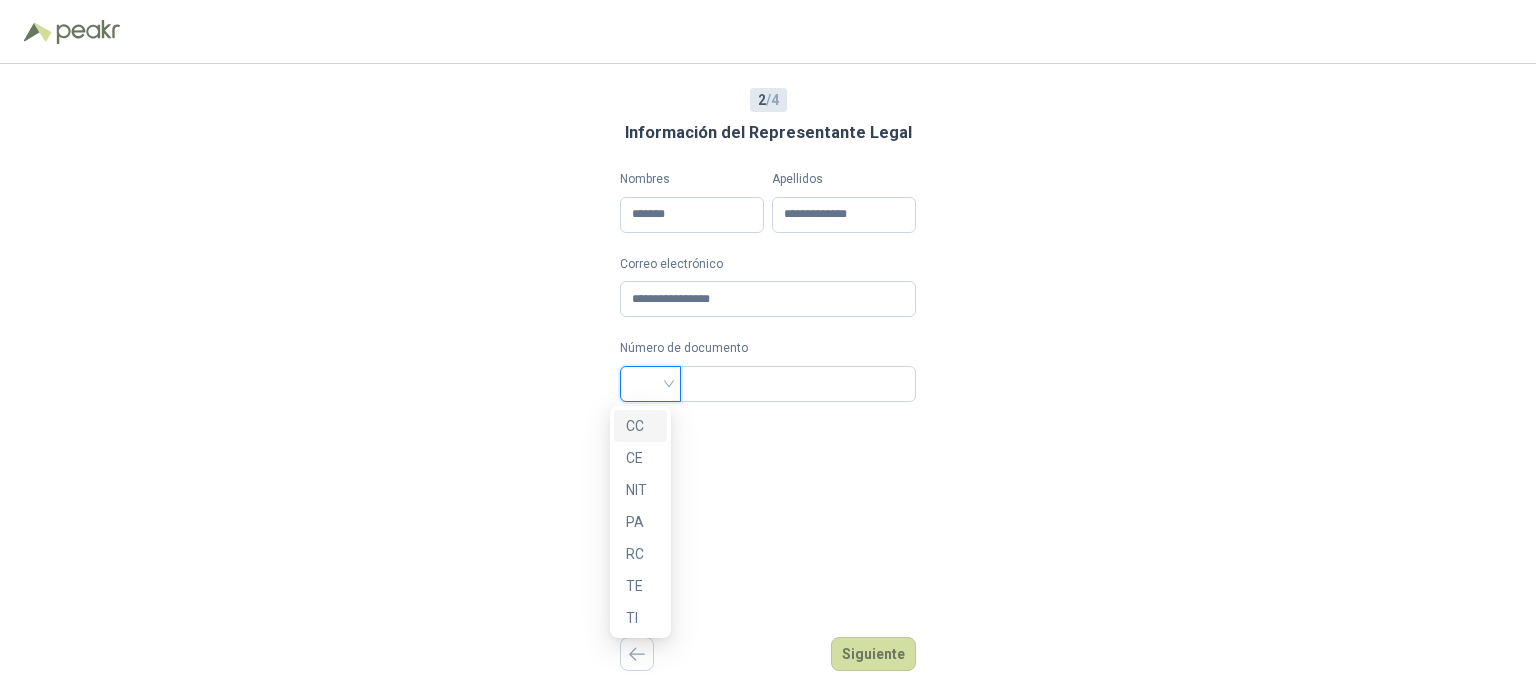 click on "CC" at bounding box center [640, 426] 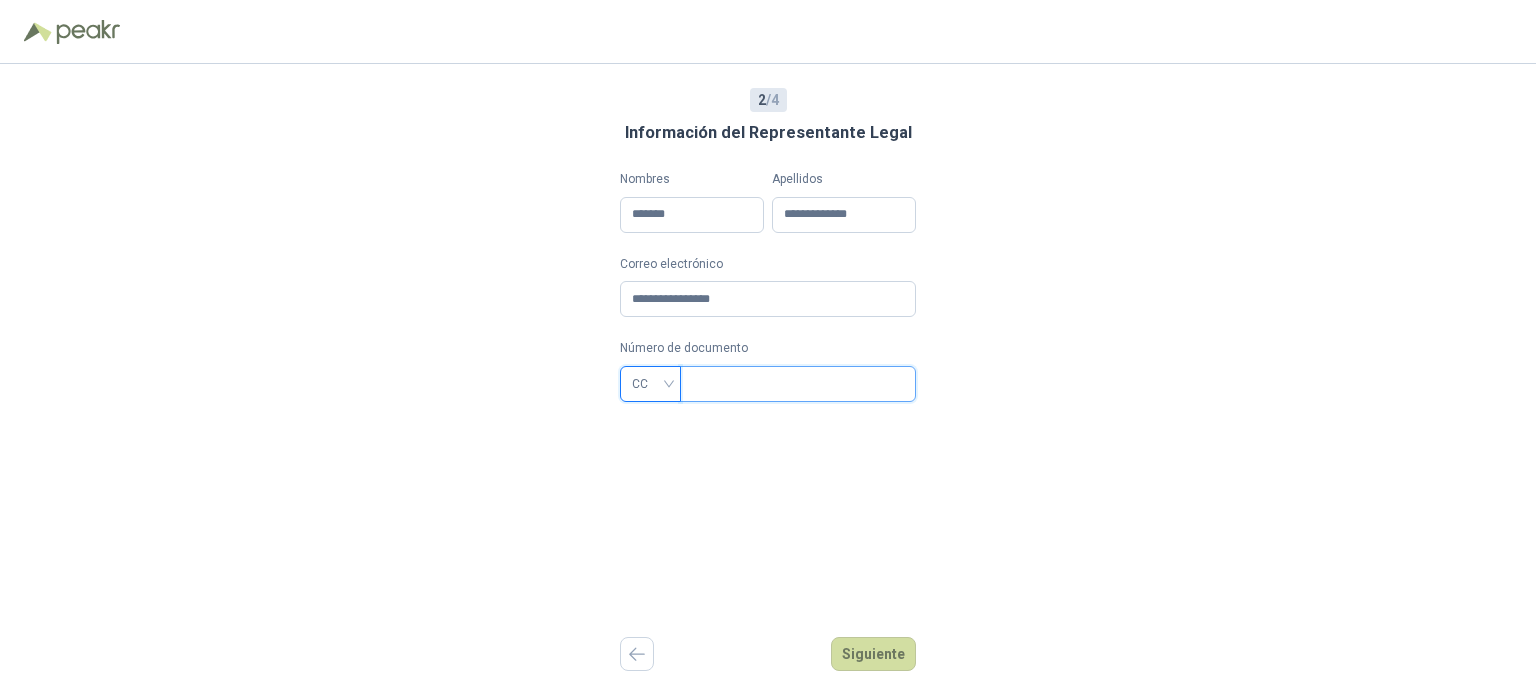 click at bounding box center (796, 384) 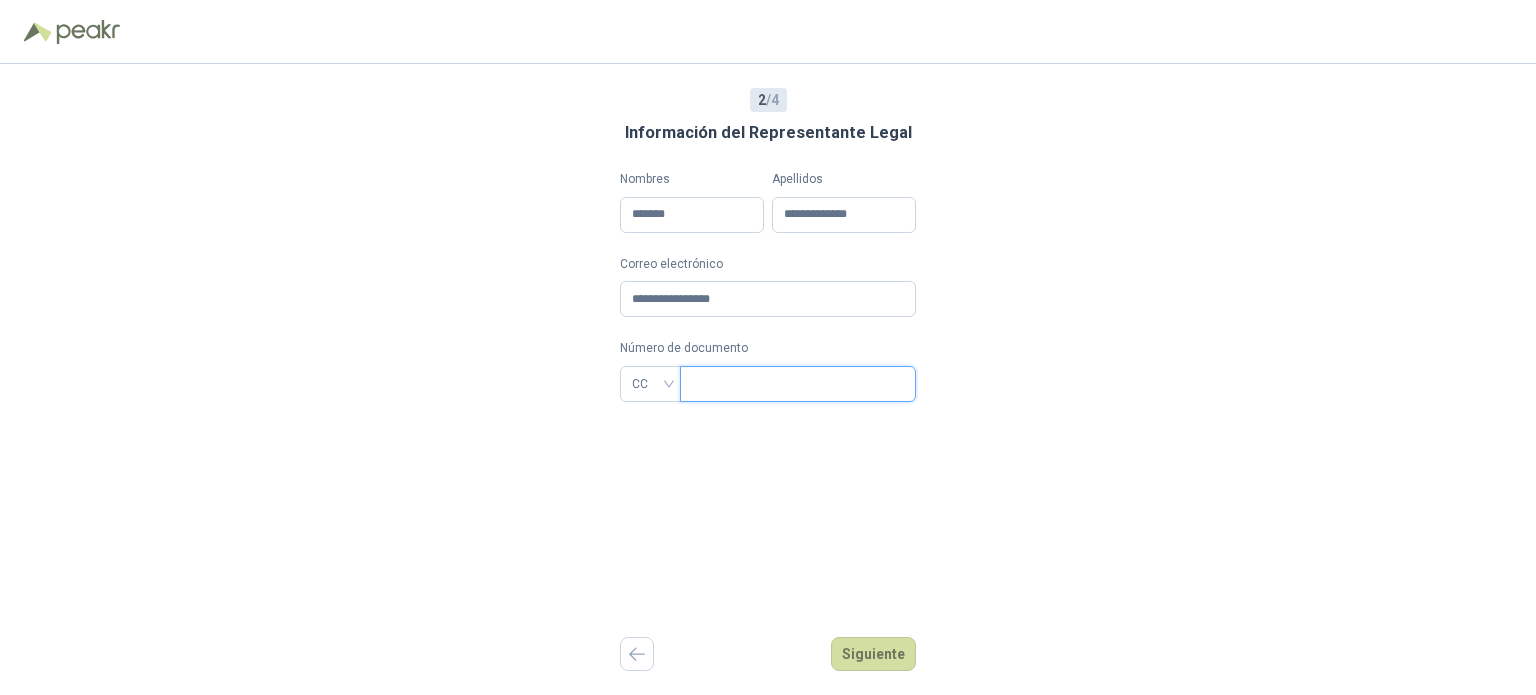 paste on "**********" 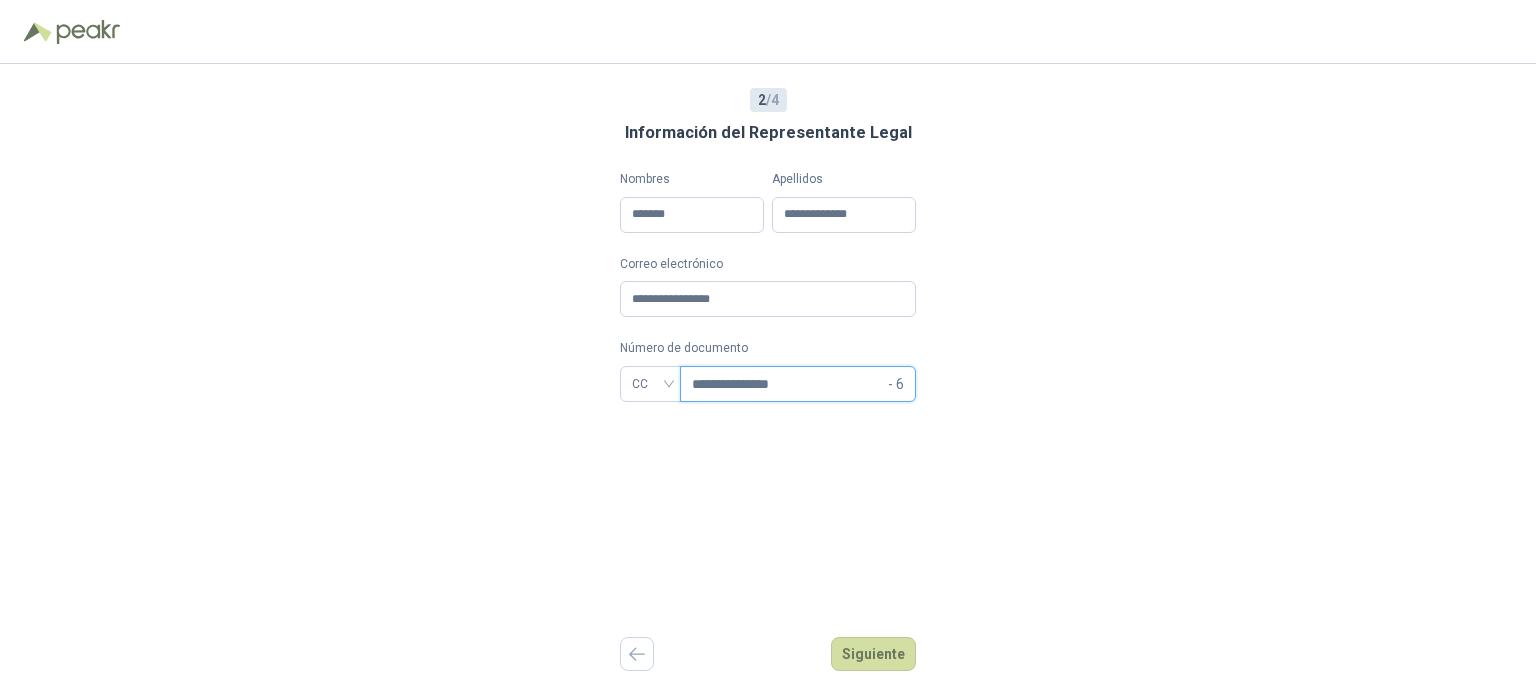 type on "**********" 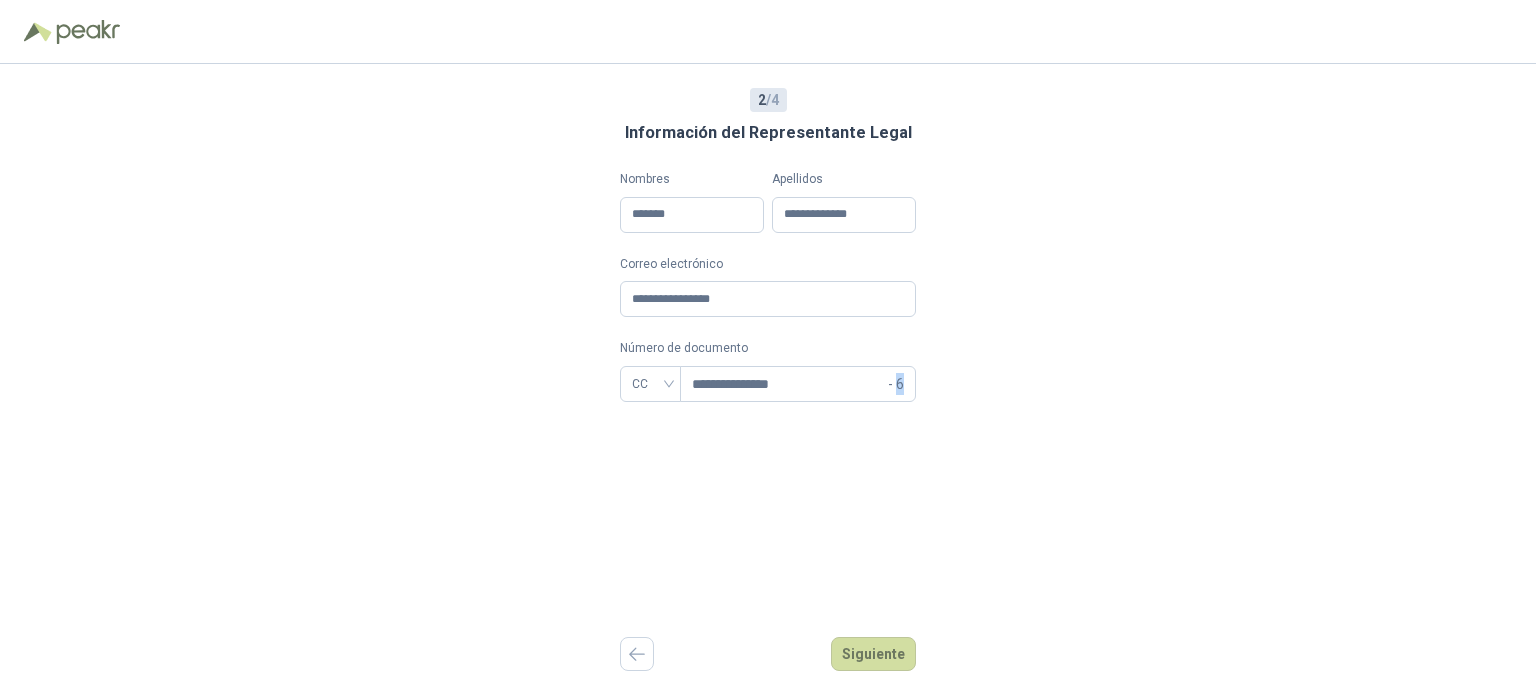 drag, startPoint x: 904, startPoint y: 385, endPoint x: 936, endPoint y: 385, distance: 32 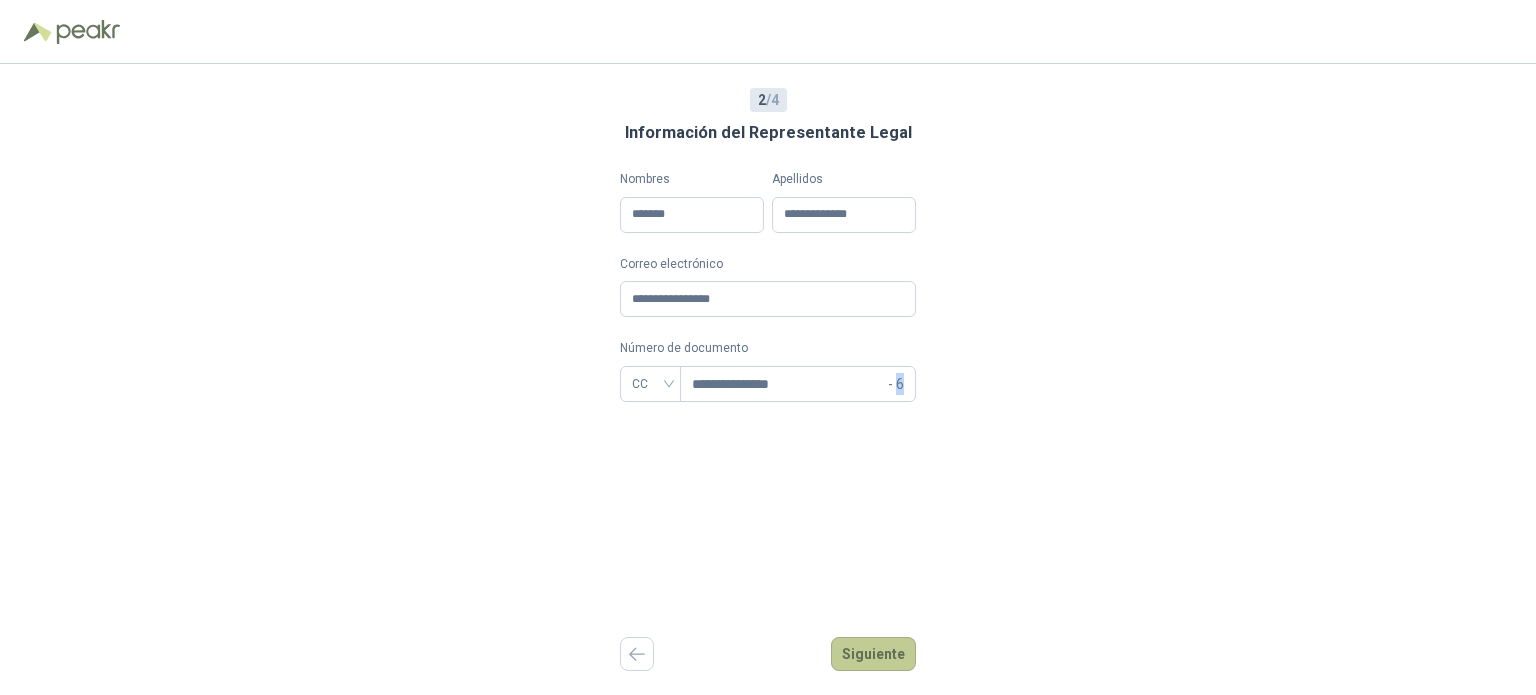click on "Siguiente" at bounding box center [873, 654] 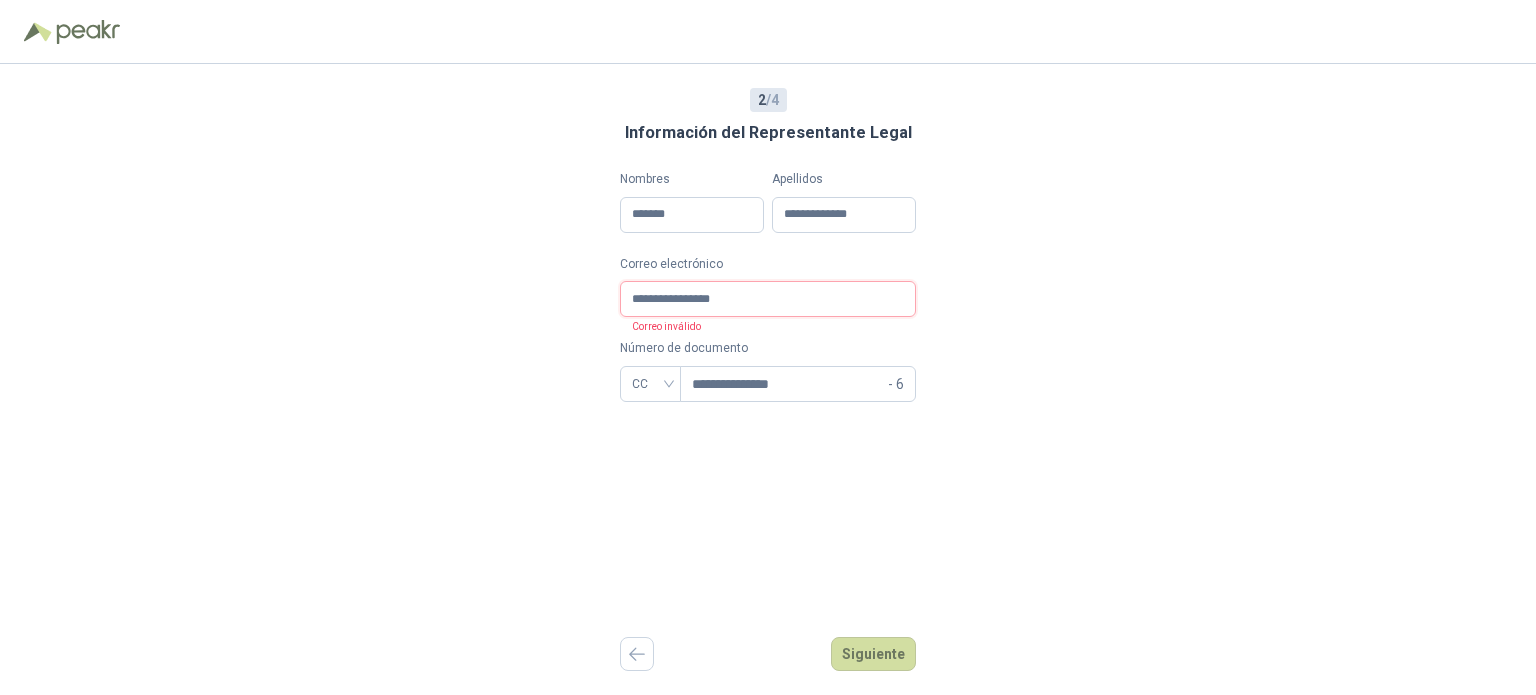 click on "**********" at bounding box center (768, 299) 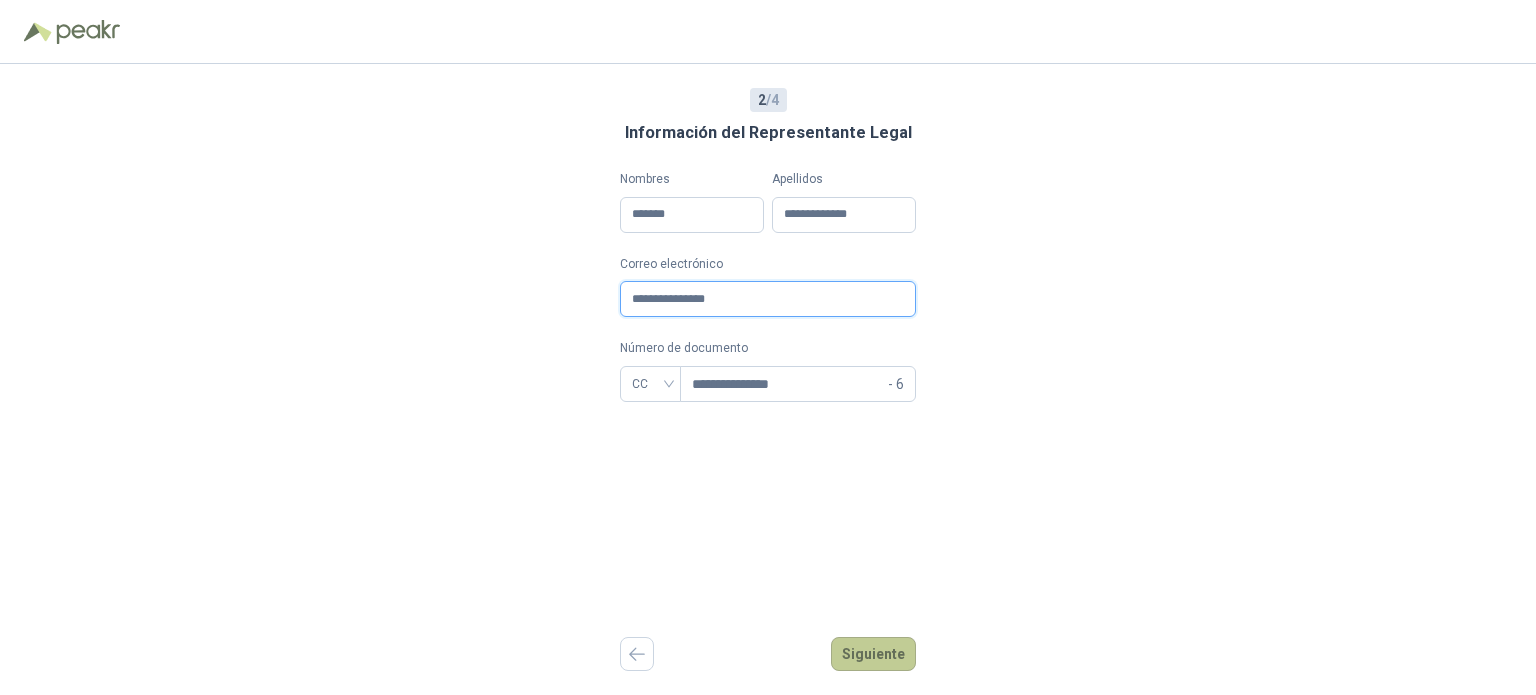 type on "**********" 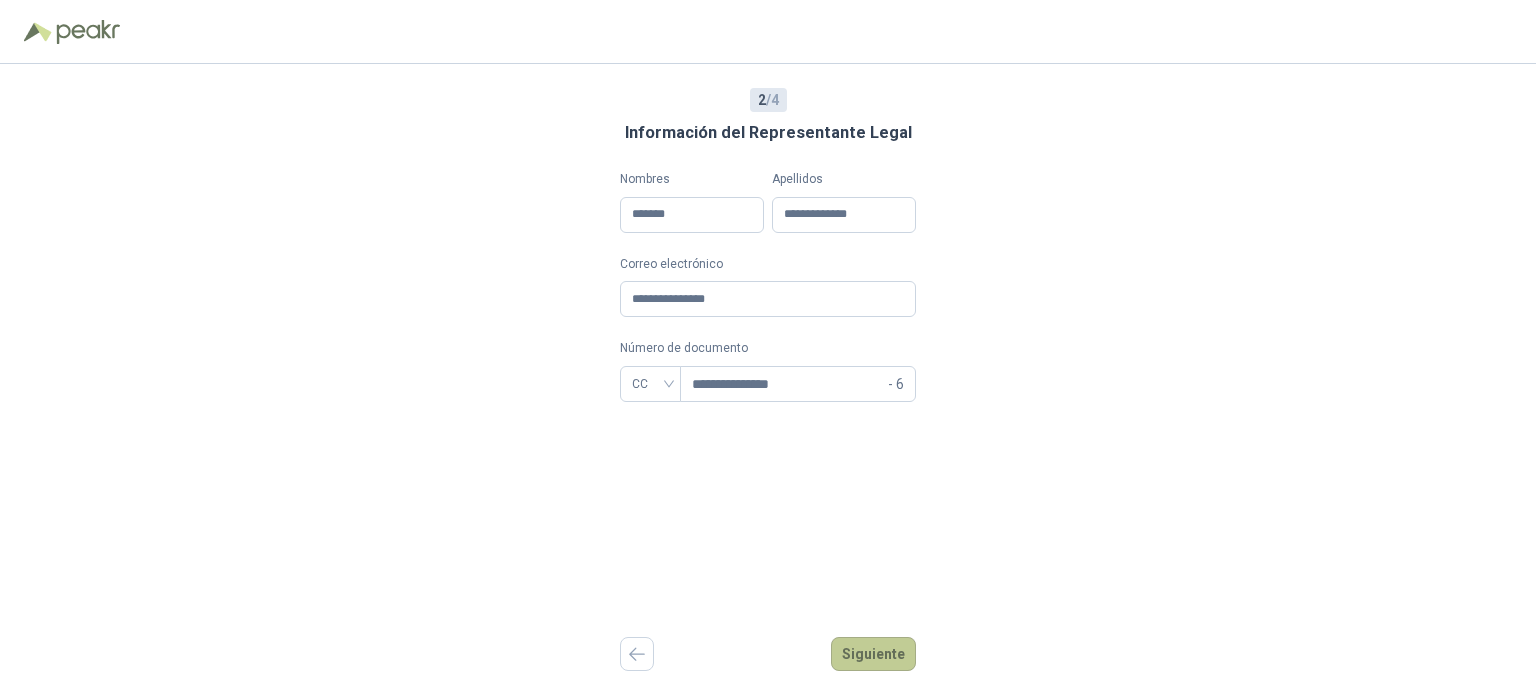 click on "Siguiente" at bounding box center [873, 654] 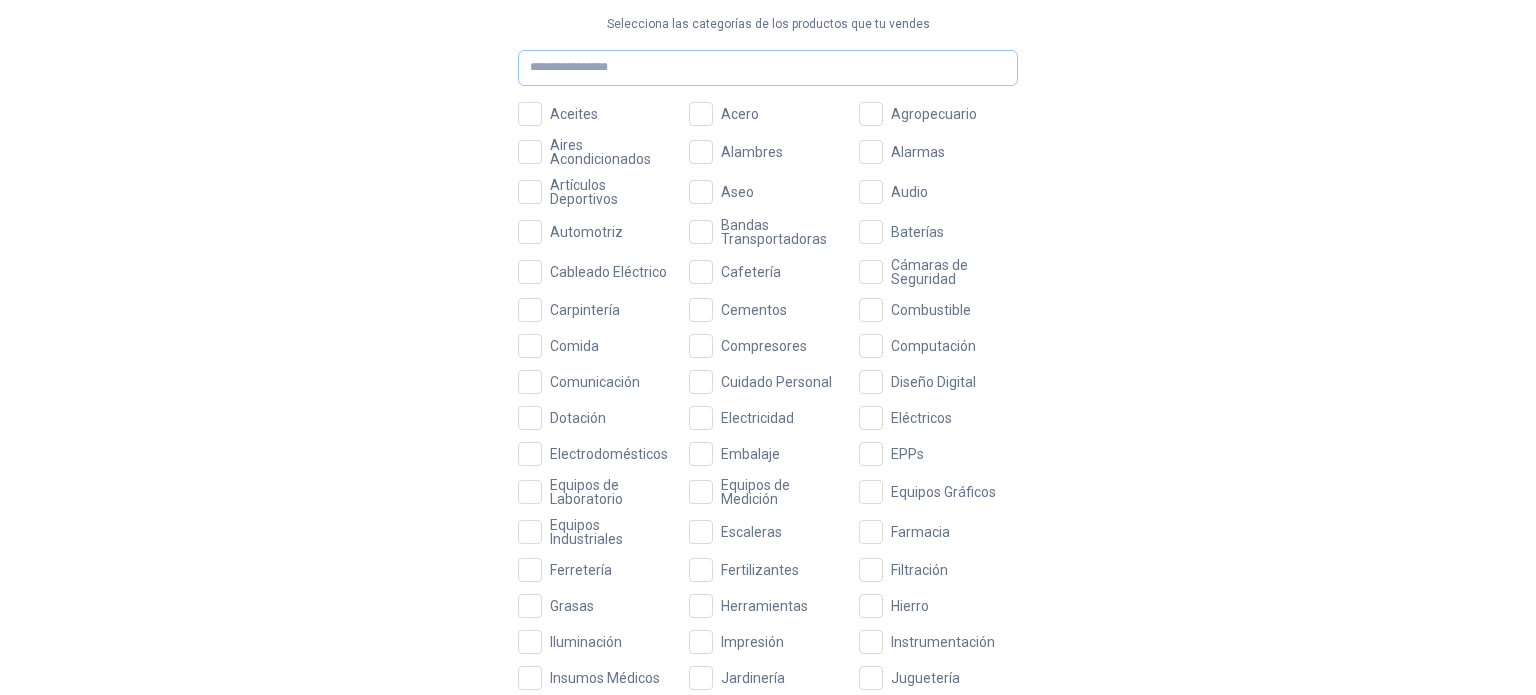scroll, scrollTop: 200, scrollLeft: 0, axis: vertical 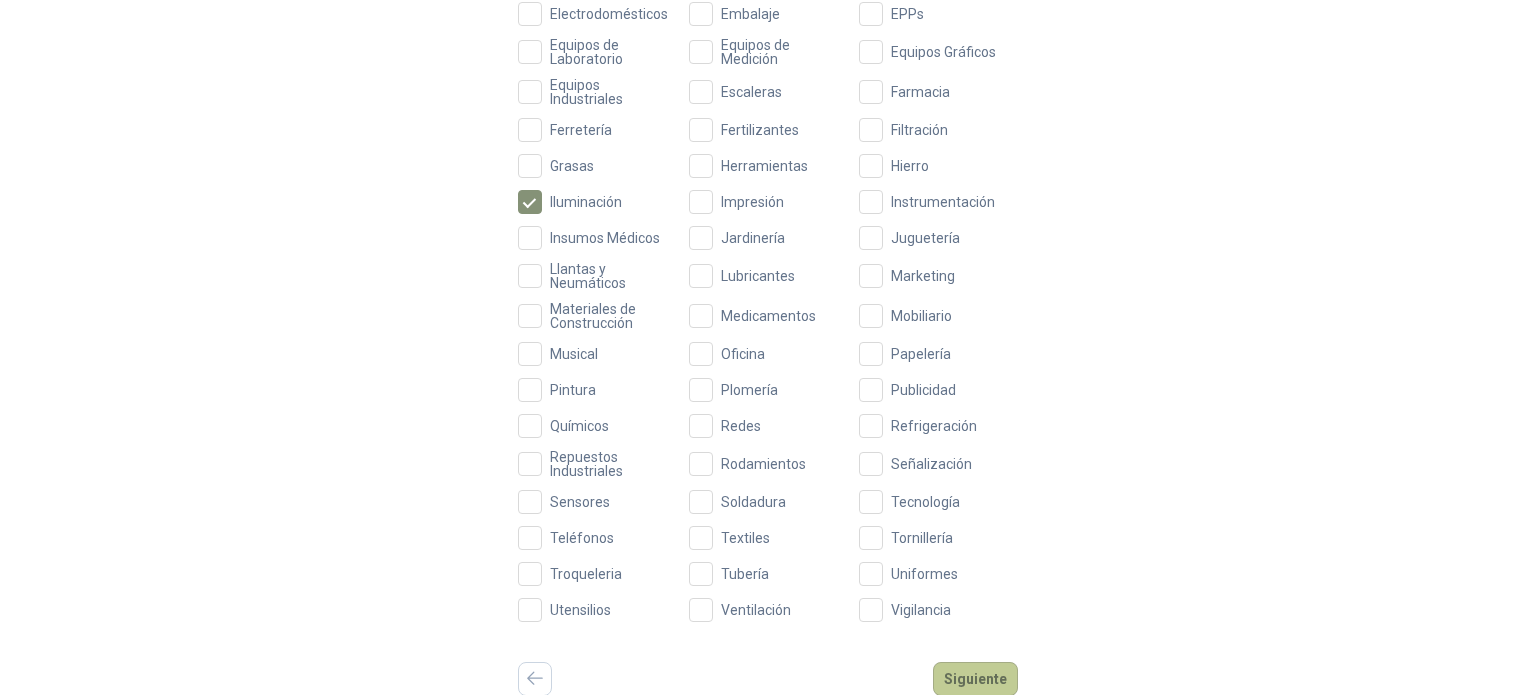 click on "Siguiente" at bounding box center [975, 679] 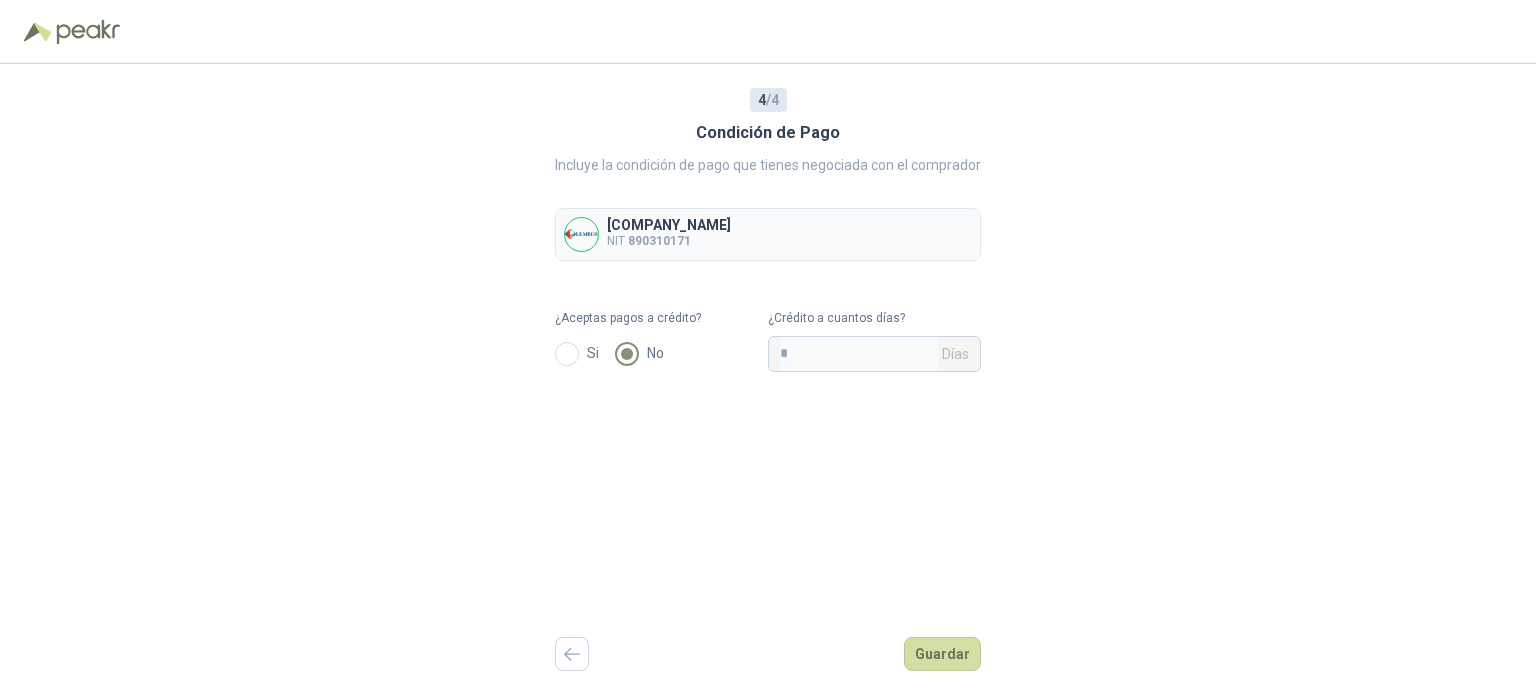scroll, scrollTop: 0, scrollLeft: 0, axis: both 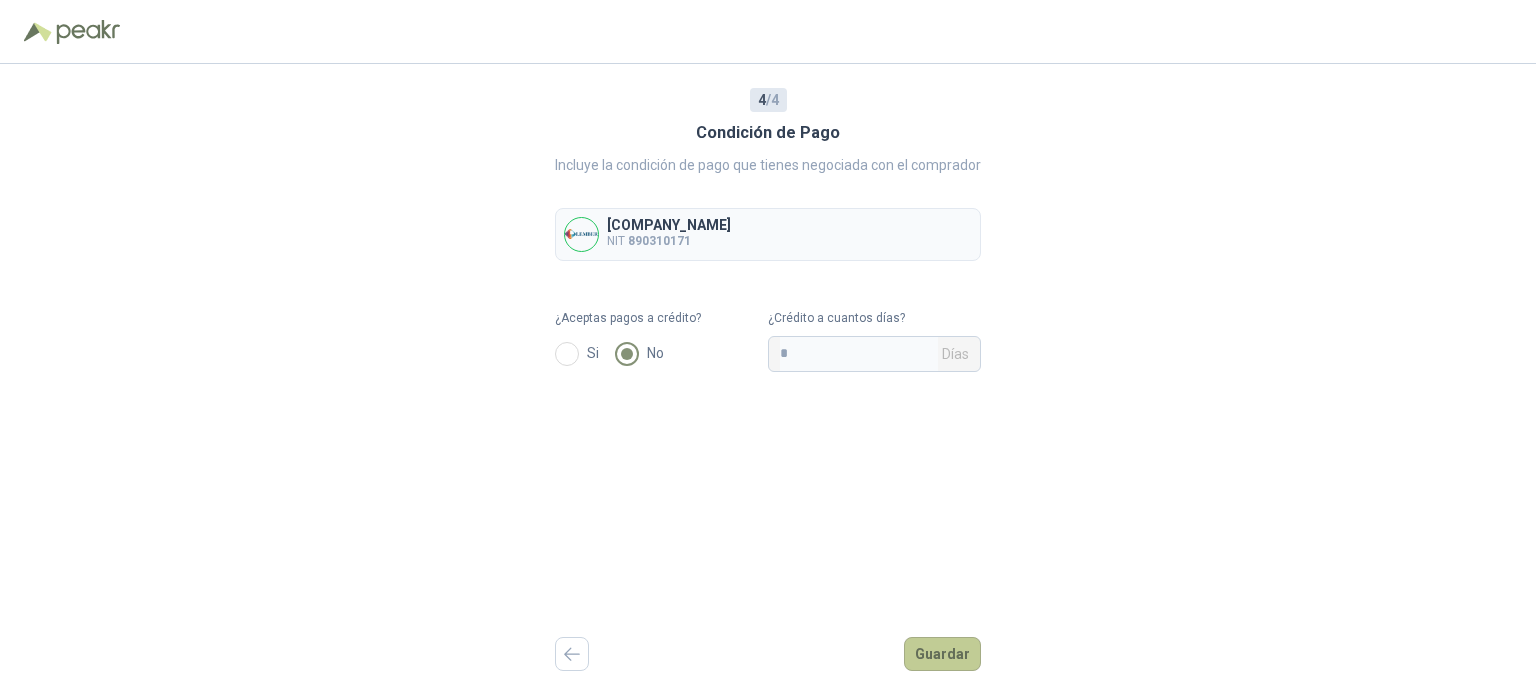 click on "Guardar" at bounding box center [942, 654] 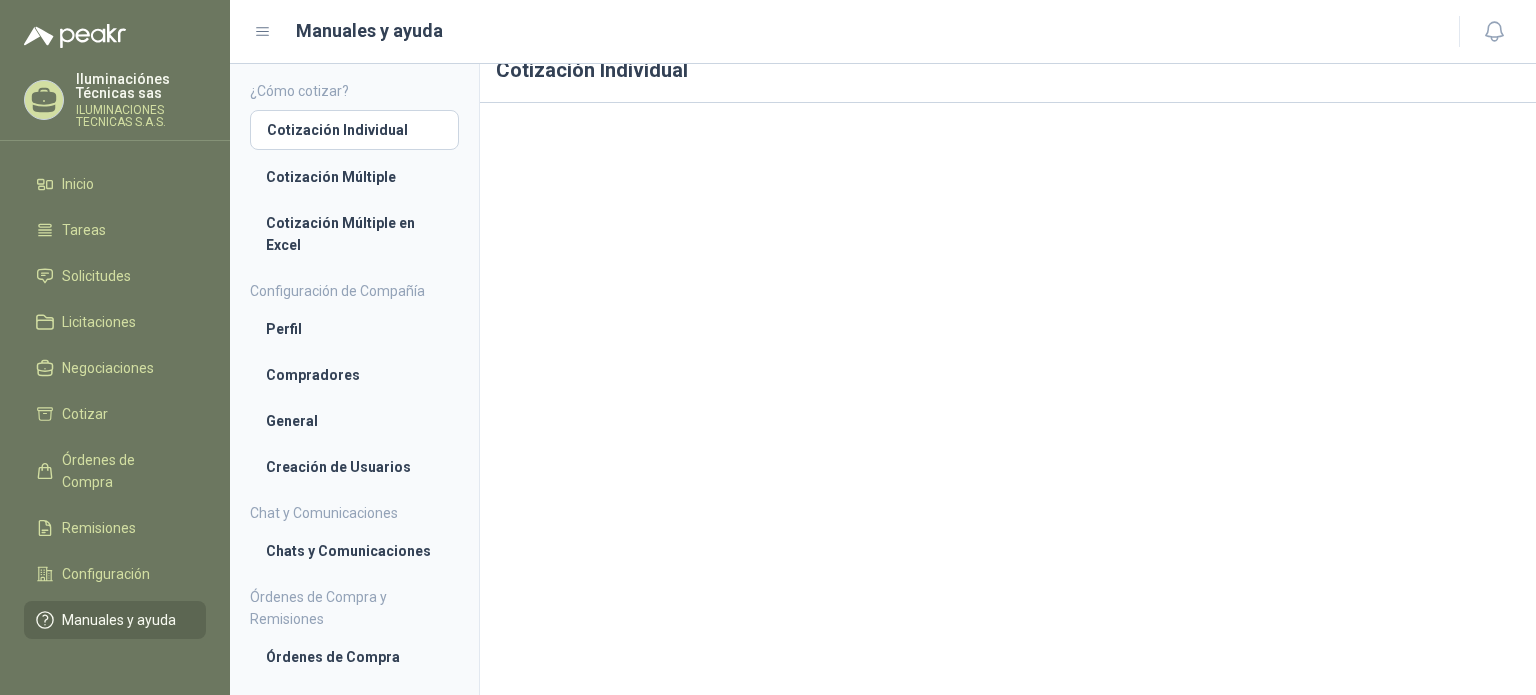 scroll, scrollTop: 37, scrollLeft: 0, axis: vertical 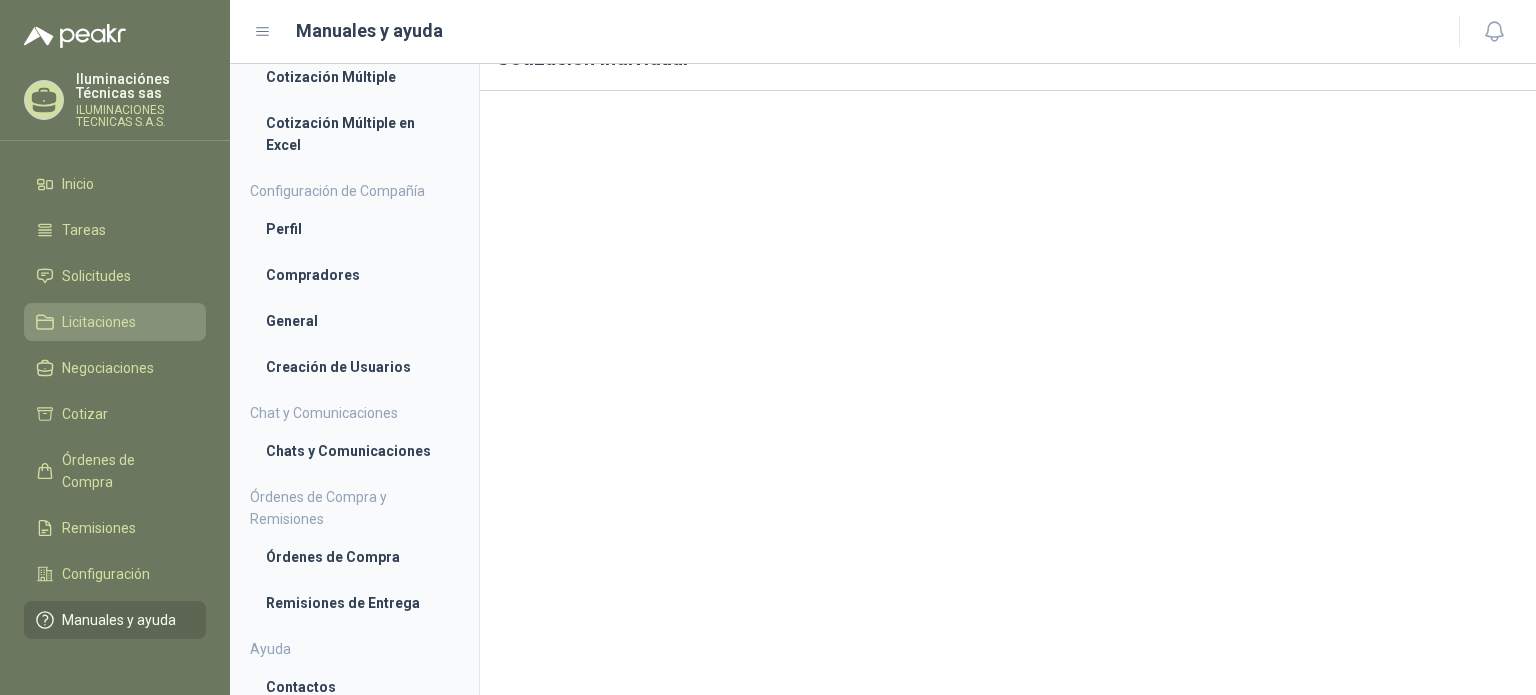 click on "Licitaciones" at bounding box center (99, 322) 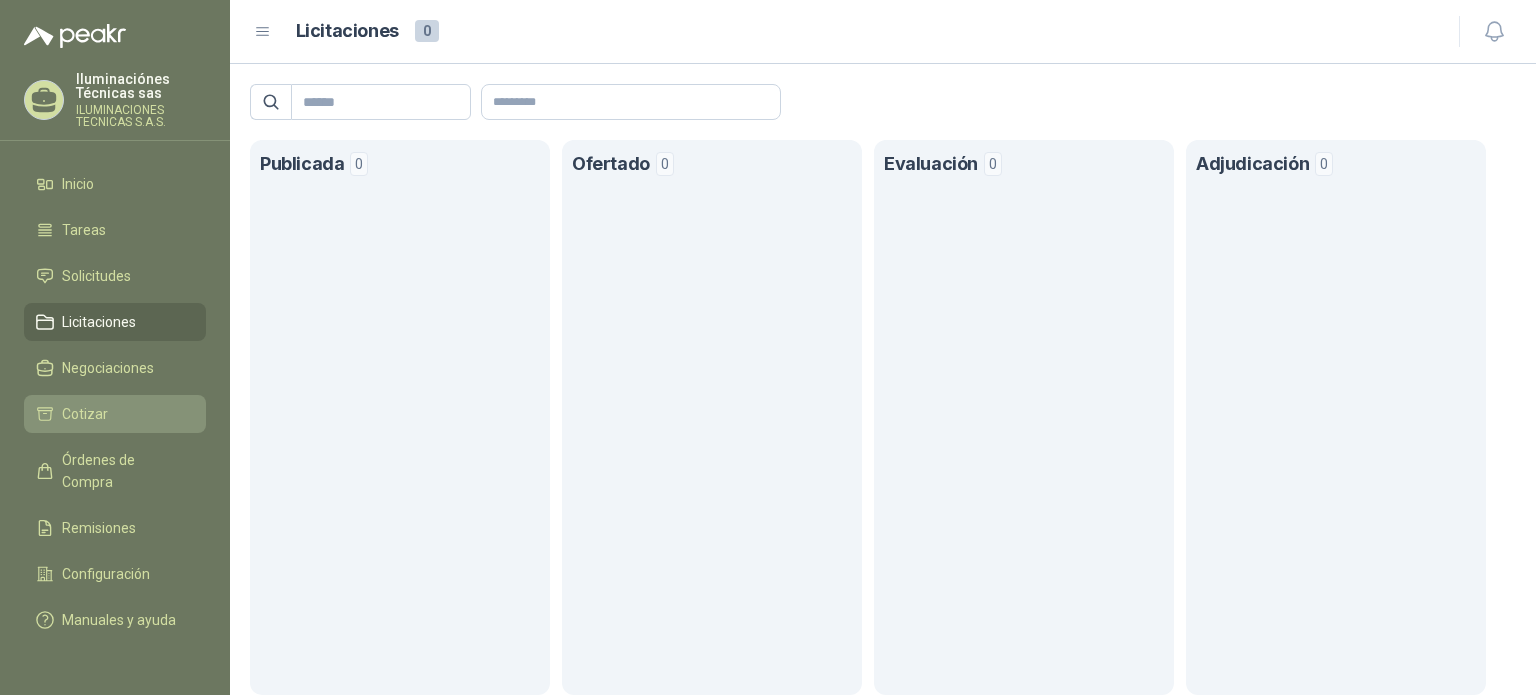 click on "Cotizar" at bounding box center (115, 414) 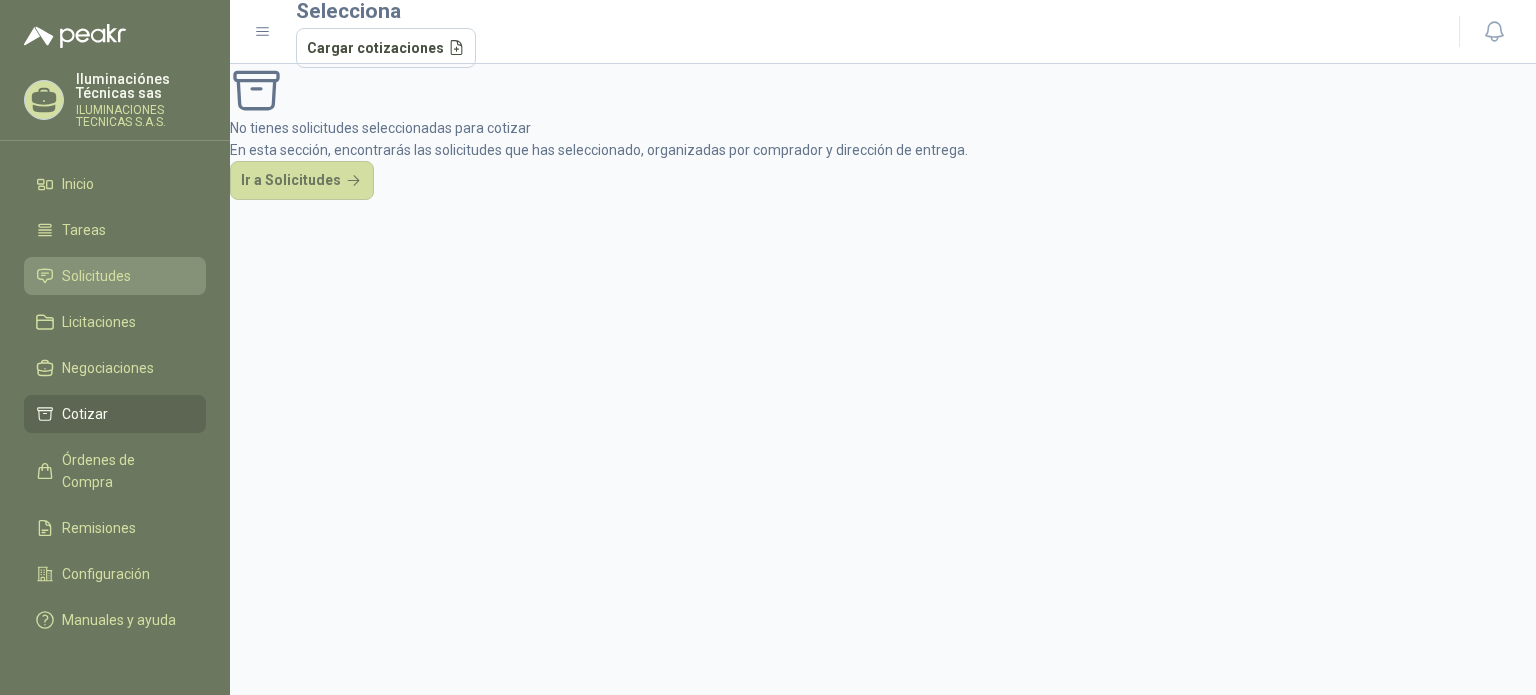 click on "Solicitudes" at bounding box center [115, 276] 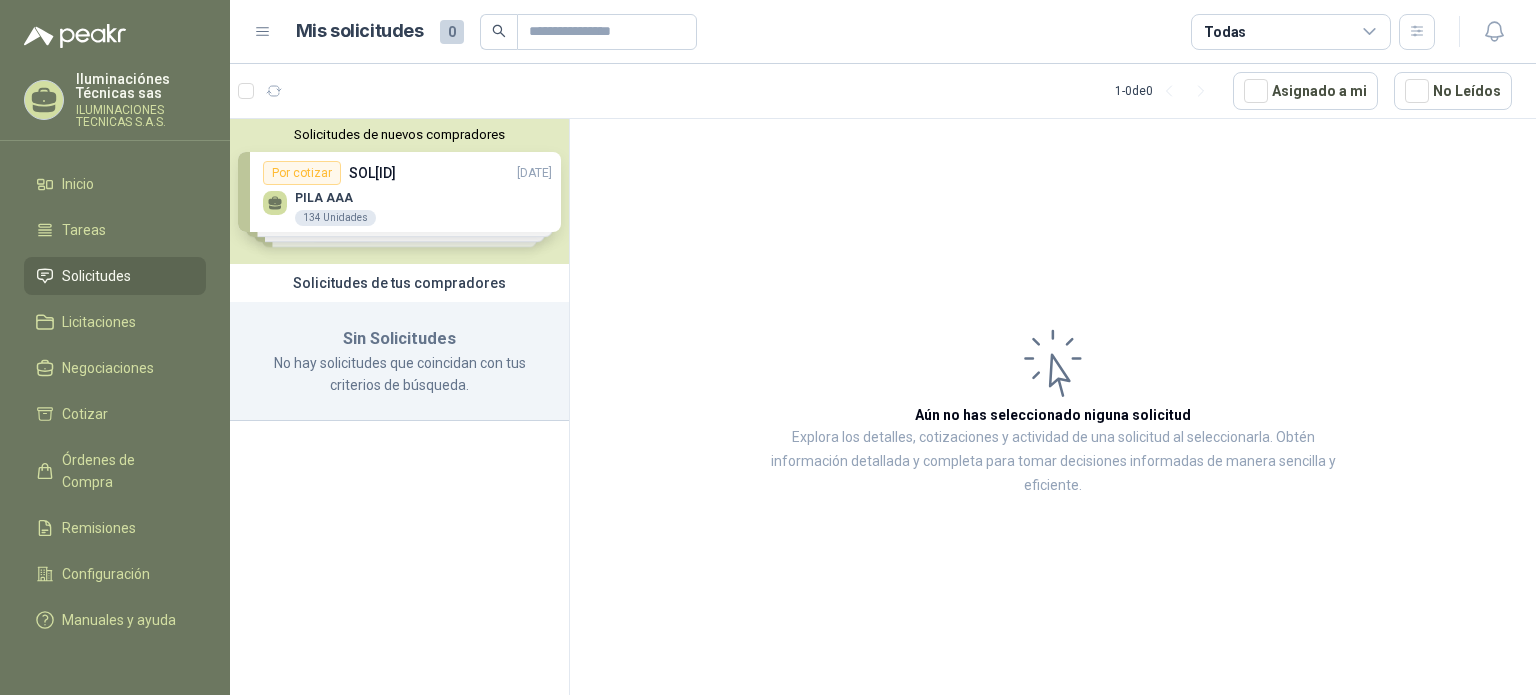 click on "Solicitudes de nuevos compradores Por cotizar SOL[ID] [DATE] PILA AAA 134 Unidades Por cotizar SOL[ID] [DATE] PILA AAA 134 Unidades Por cotizar SOL[ID] [DATE] ANTENA UHF P/RAD MOTORO EP450 PMAE4016A 30 Unidades Por cotizar SOL[ID] [DATE] CLIP PARA RADIO EP450 MOTOROLA RLN5644A 30 Unidades ¿Quieres recibir cientos de solicitudes de compra como estas todos los días? Agenda una reunión" at bounding box center (399, 191) 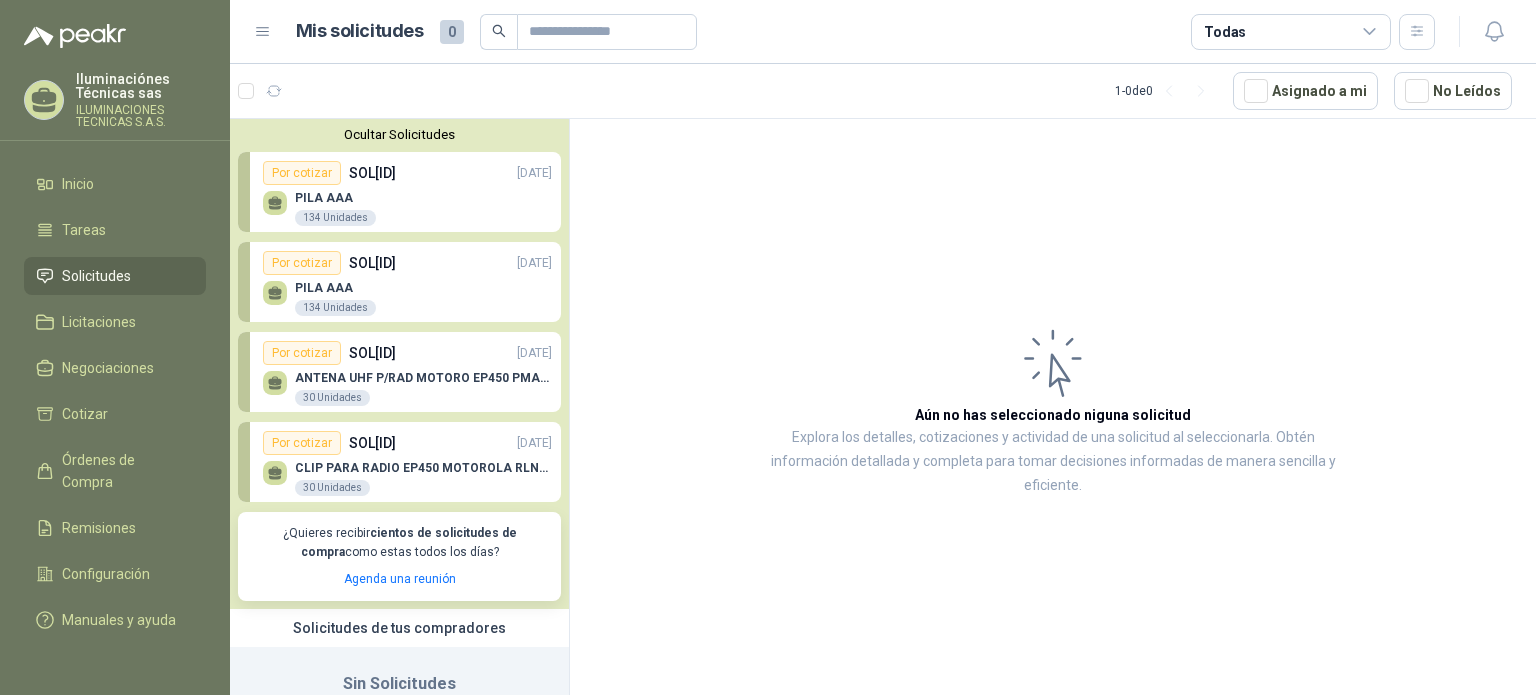 scroll, scrollTop: 92, scrollLeft: 0, axis: vertical 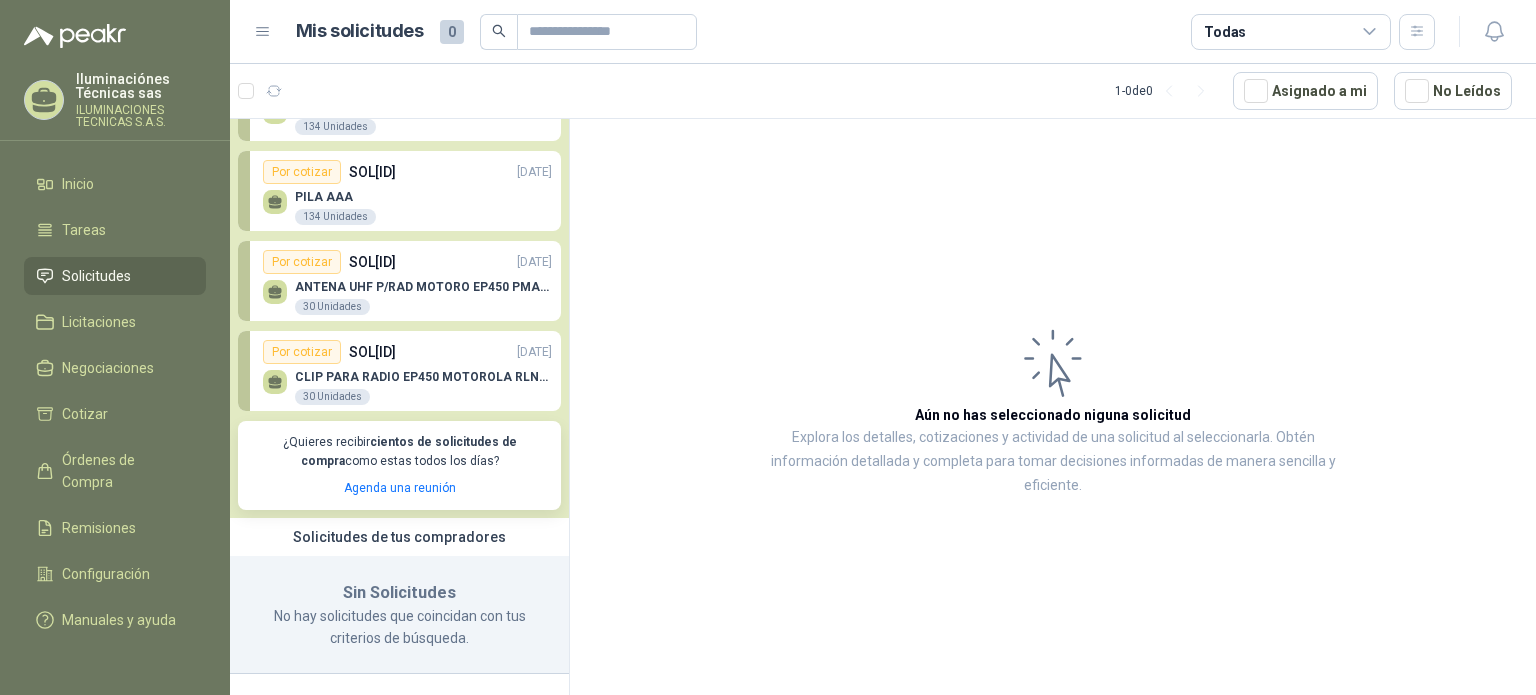 click on "CLIP PARA RADIO EP450 MOTOROLA RLN5644A 30 Unidades" at bounding box center (423, 388) 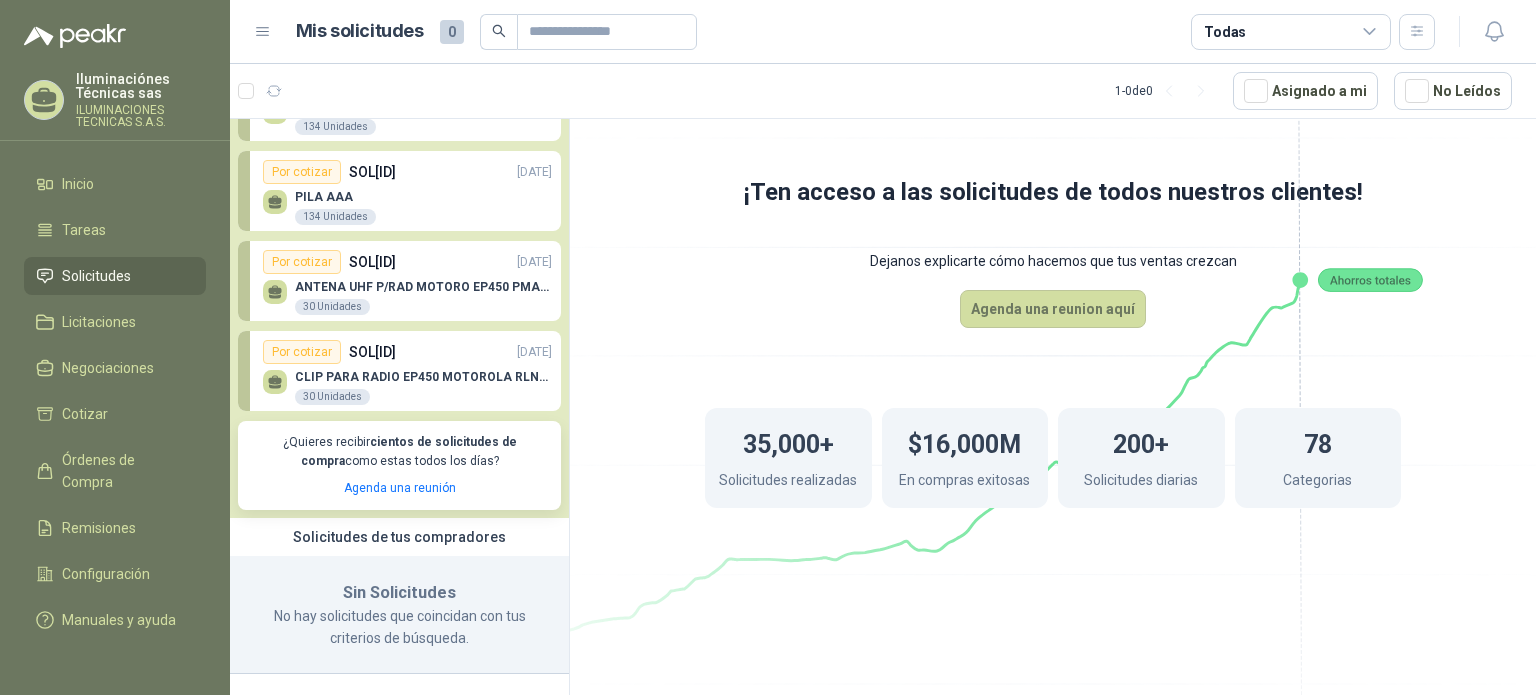 scroll, scrollTop: 0, scrollLeft: 0, axis: both 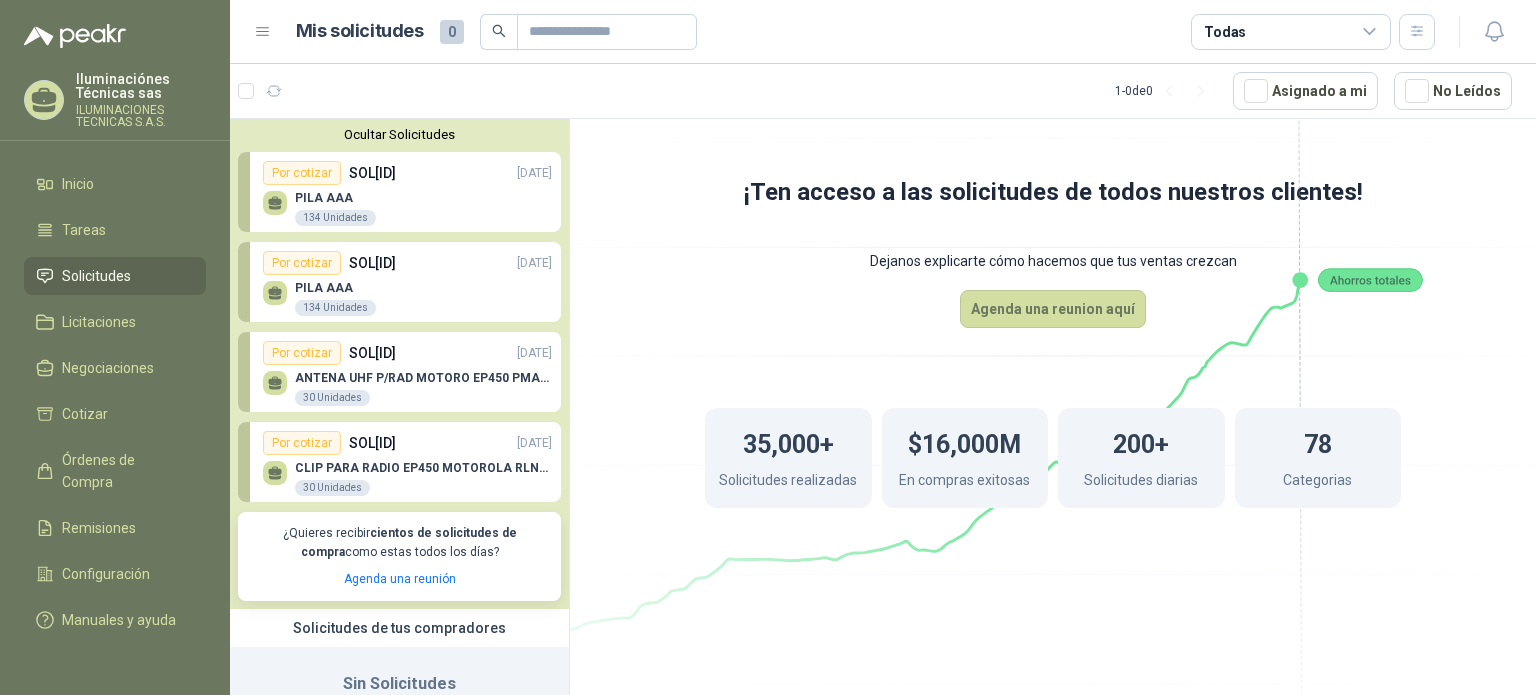 click on "CLIP PARA RADIO EP450 MOTOROLA RLN5644A 30 Unidades" at bounding box center [407, 476] 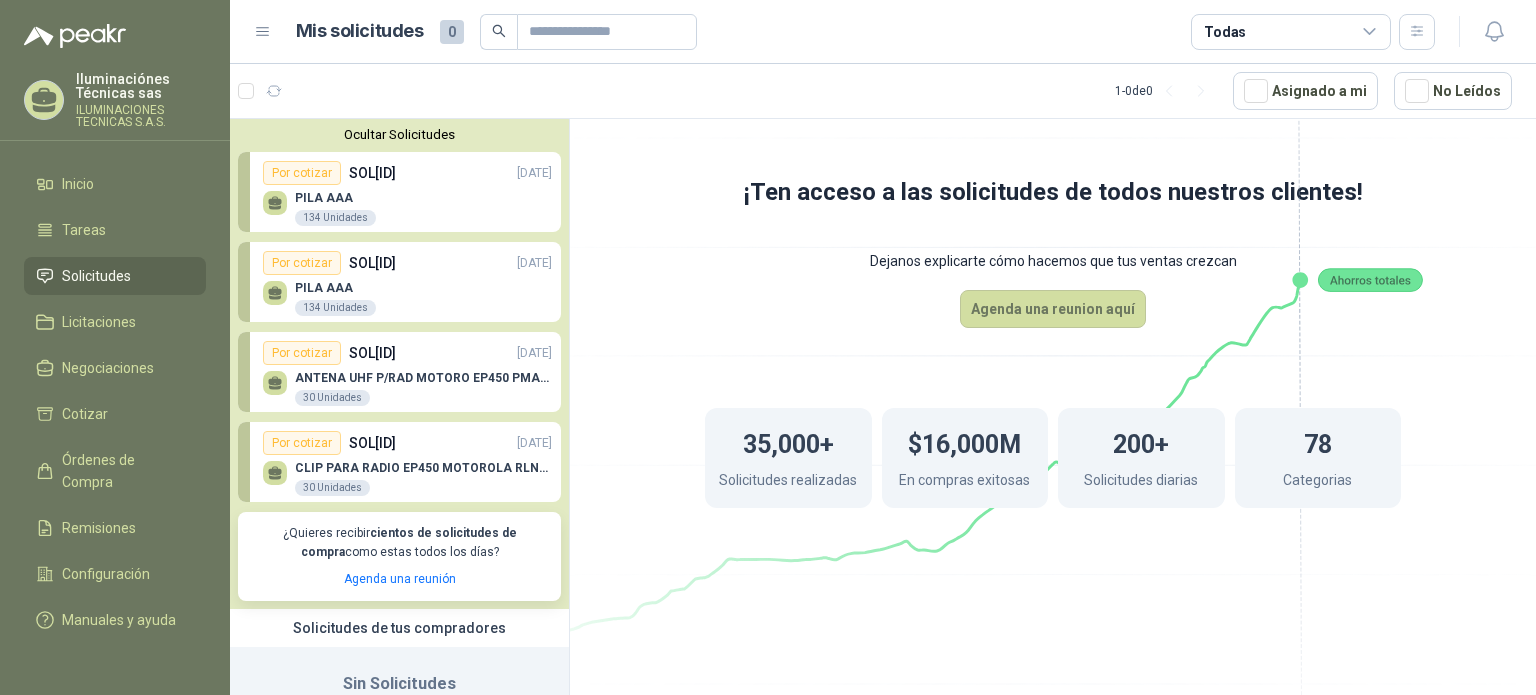 click on "ANTENA UHF P/RAD MOTORO EP450 PMAE4016A 30 Unidades" at bounding box center (407, 386) 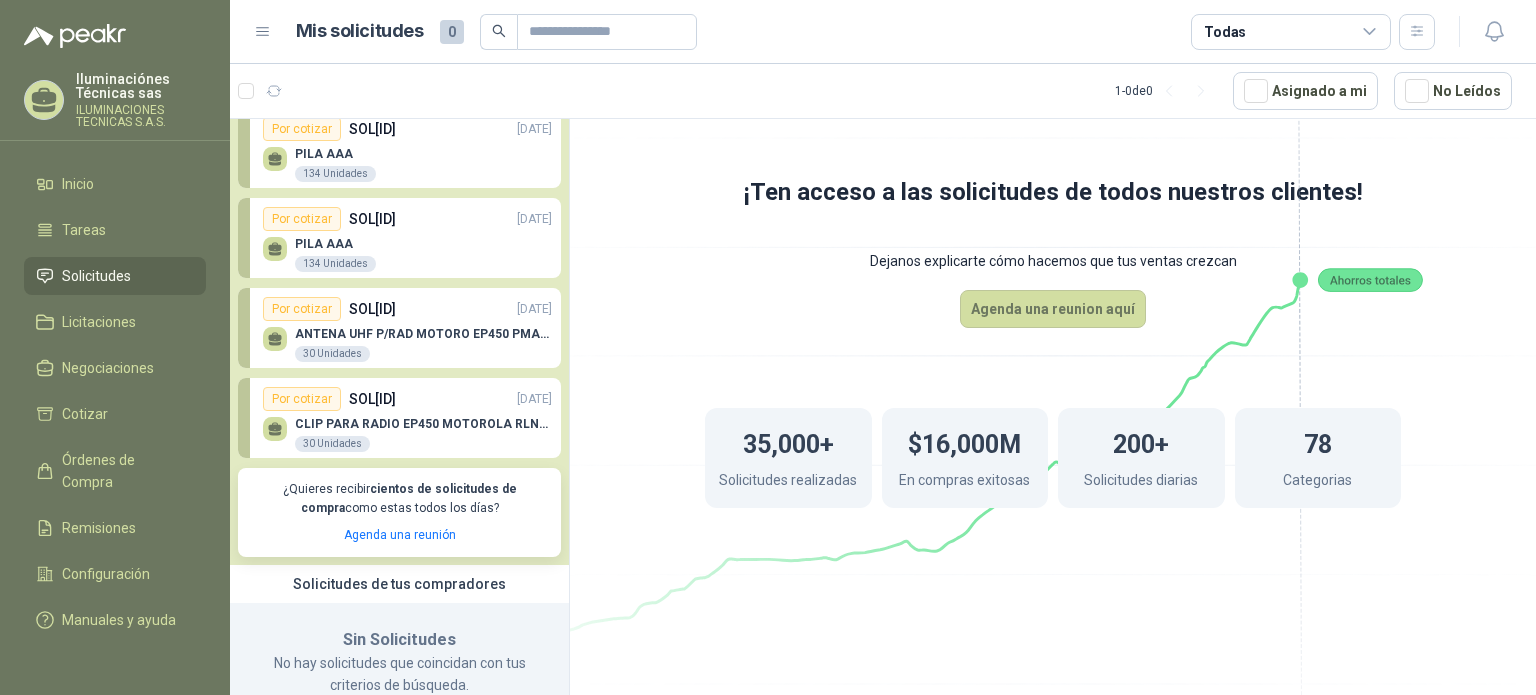 scroll, scrollTop: 0, scrollLeft: 0, axis: both 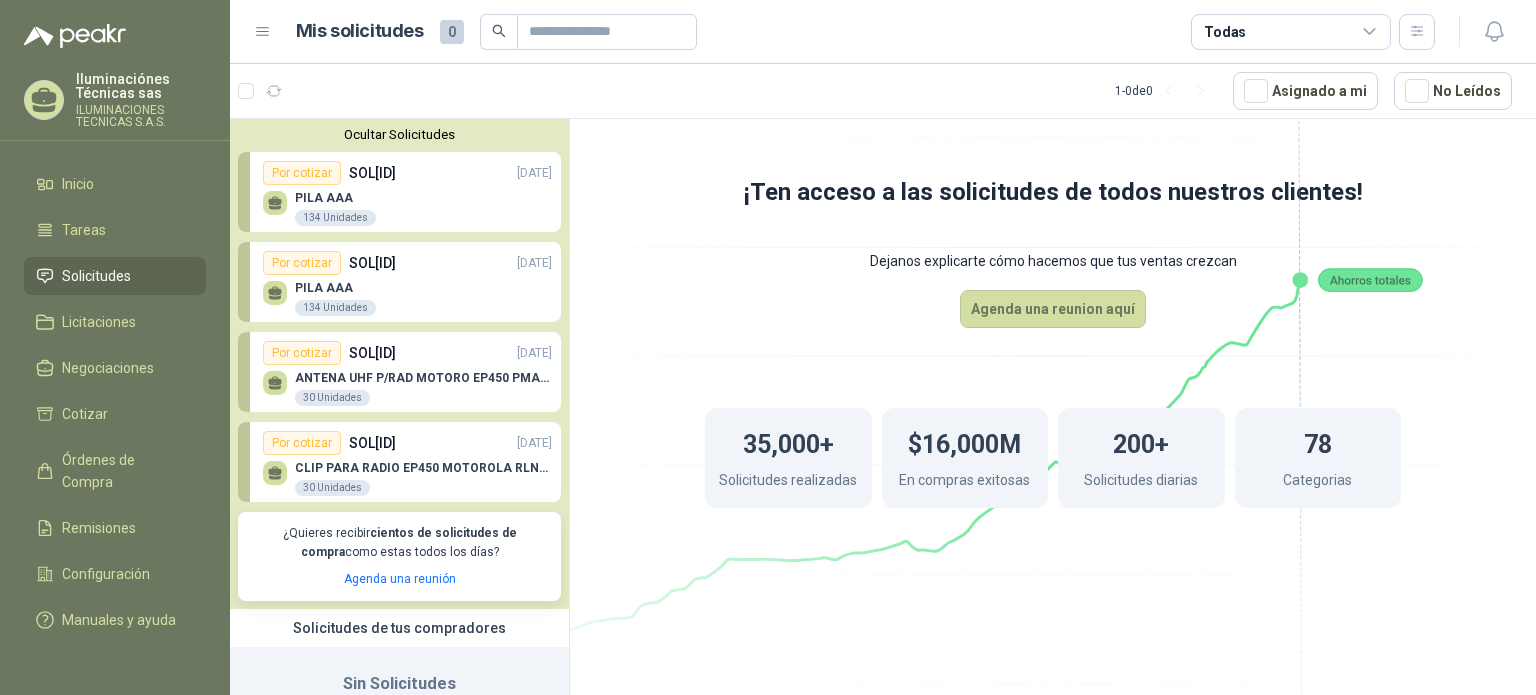 click on "Por cotizar SOL[ID] [DATE]" at bounding box center [407, 263] 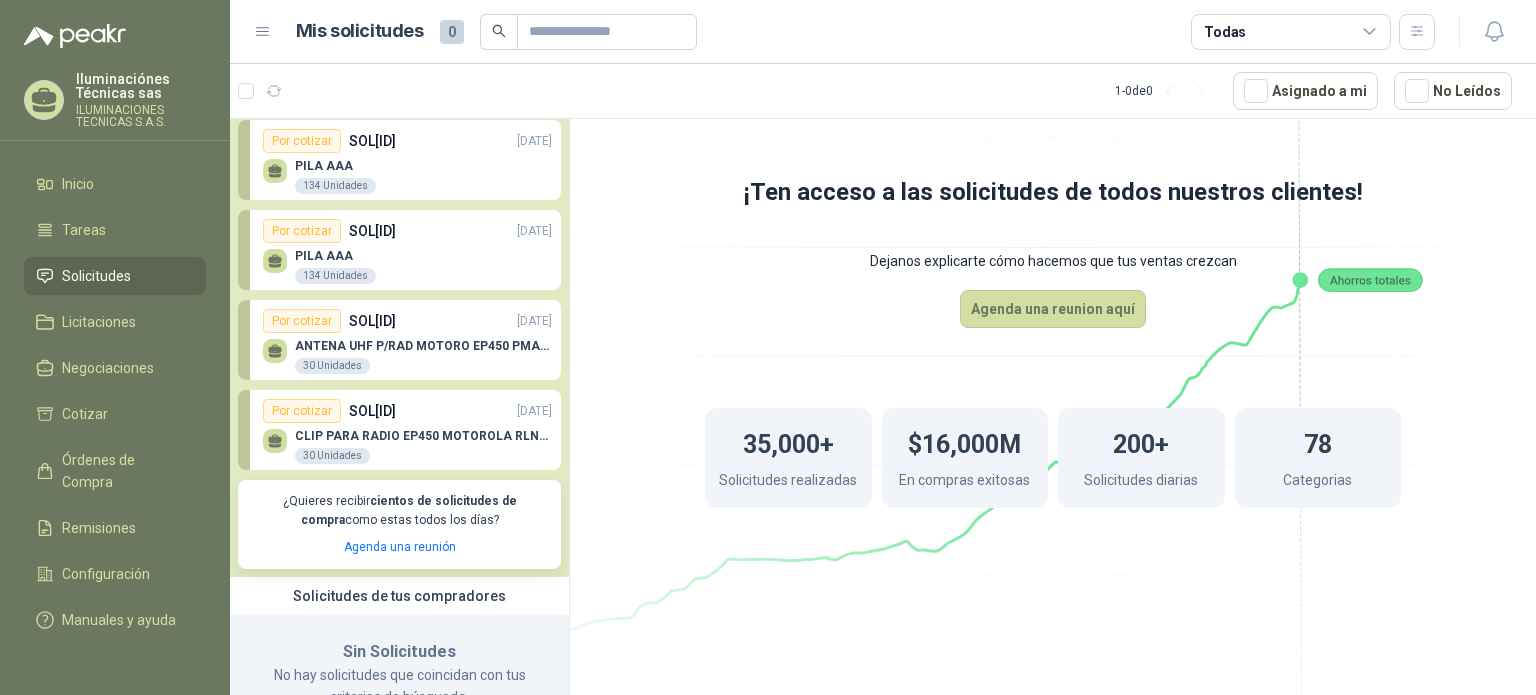 scroll, scrollTop: 0, scrollLeft: 0, axis: both 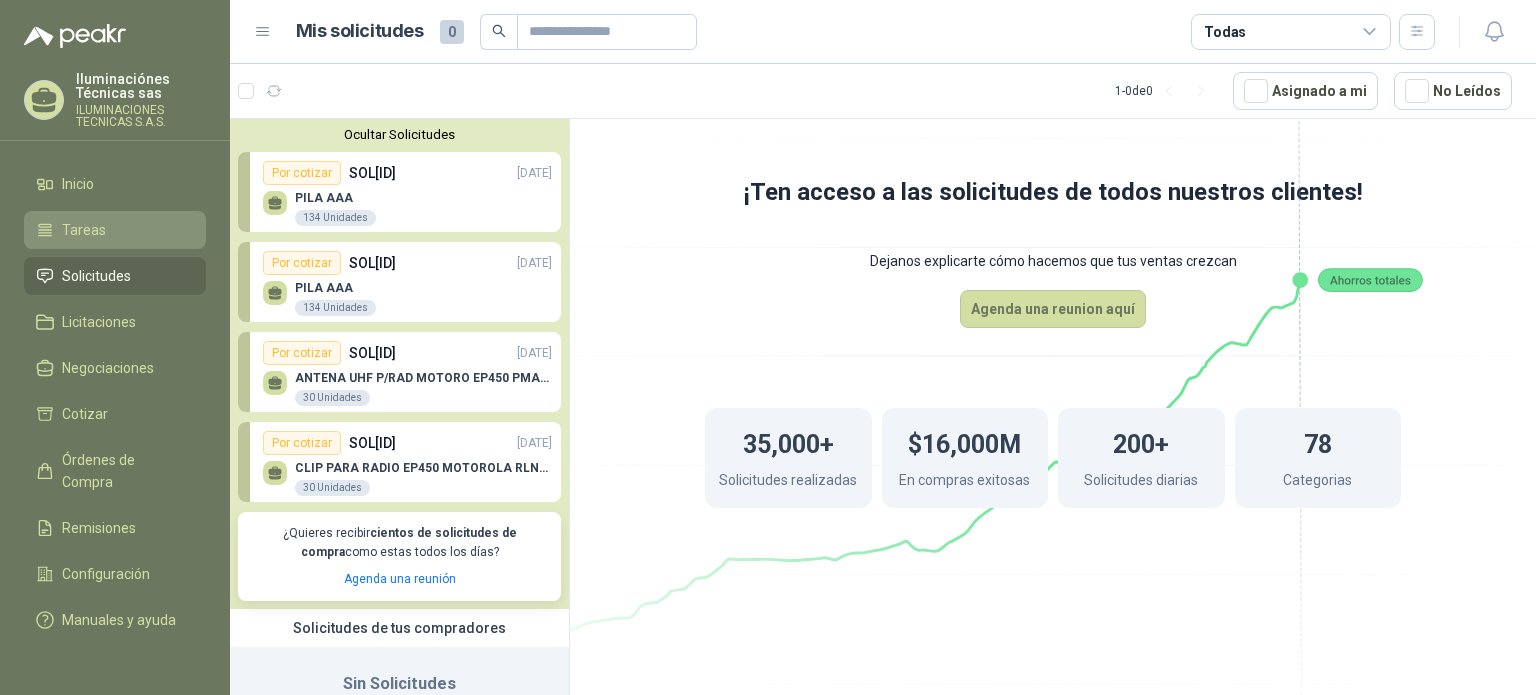 click on "Tareas" at bounding box center [115, 230] 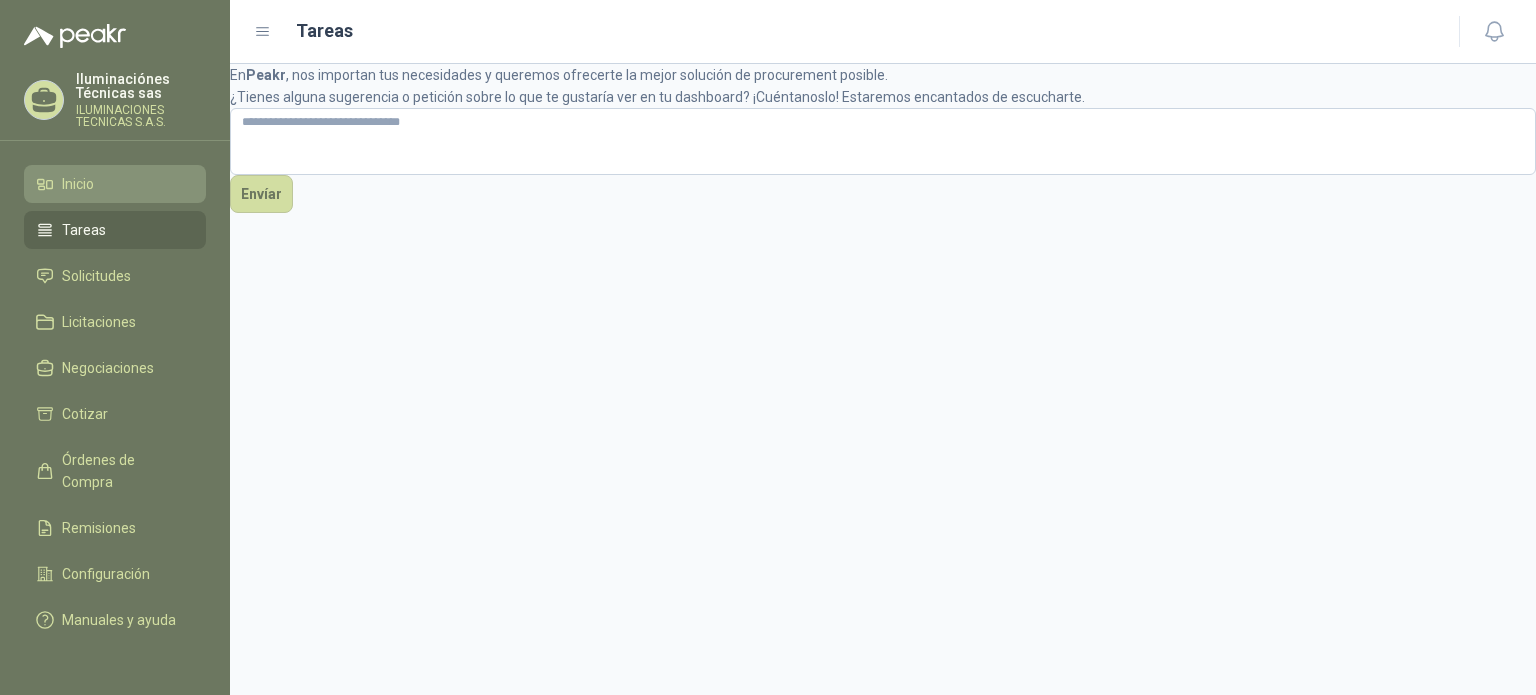 click on "Inicio" at bounding box center (115, 184) 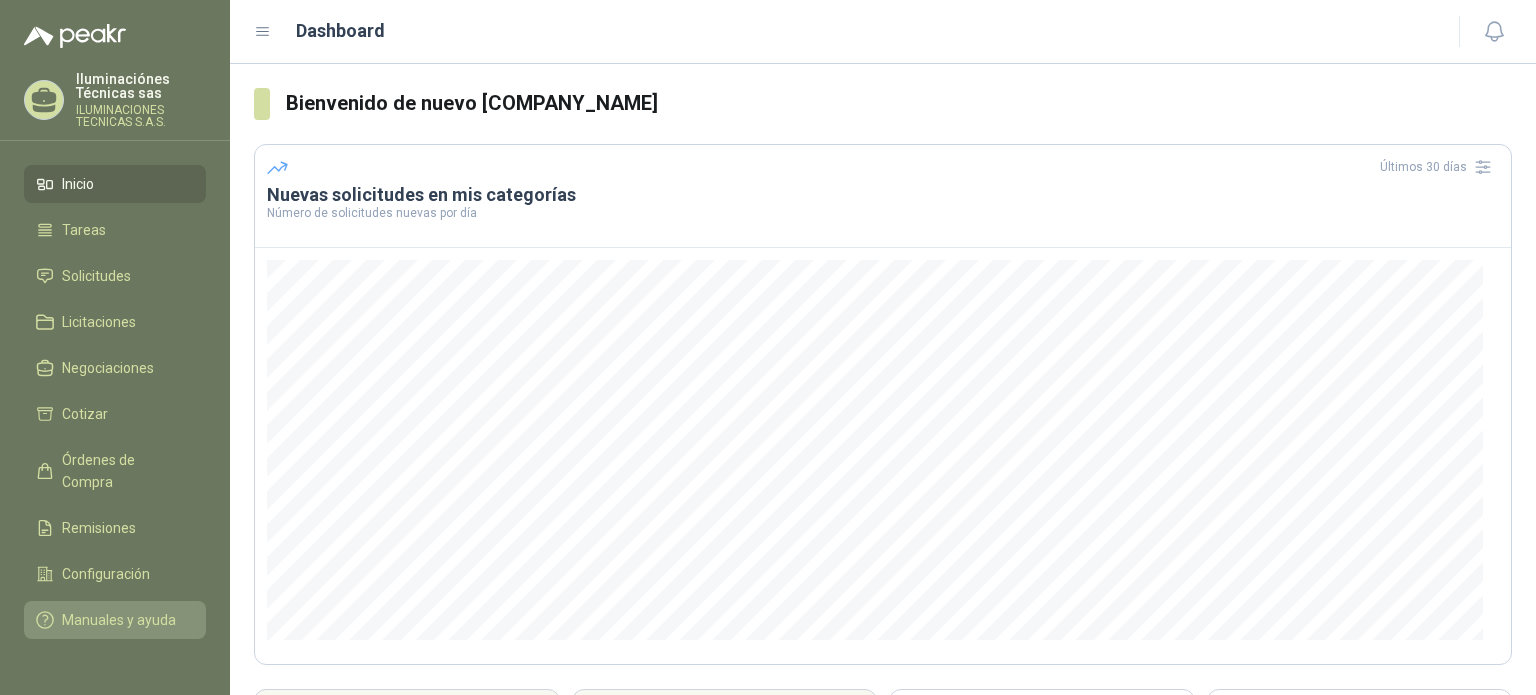 click on "Manuales y ayuda" at bounding box center [115, 620] 